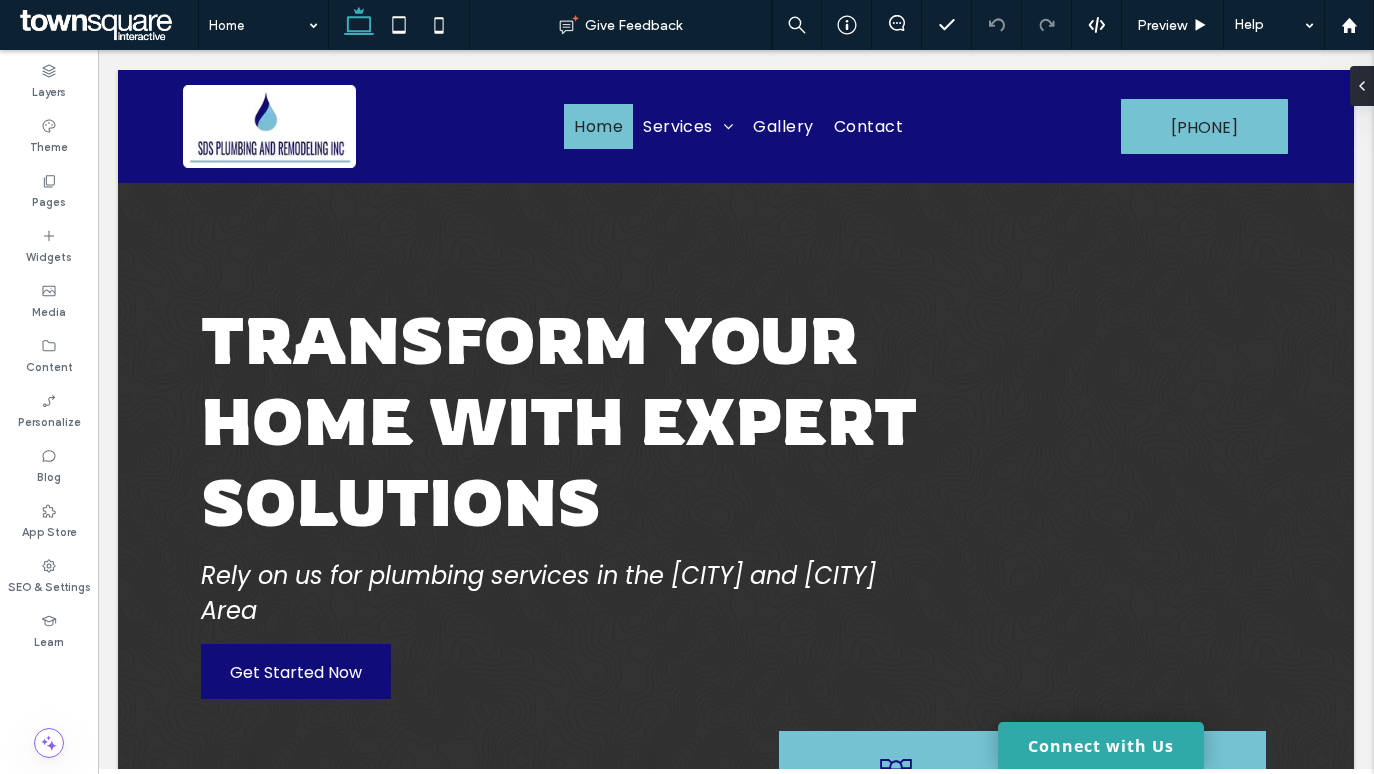 scroll, scrollTop: 0, scrollLeft: 0, axis: both 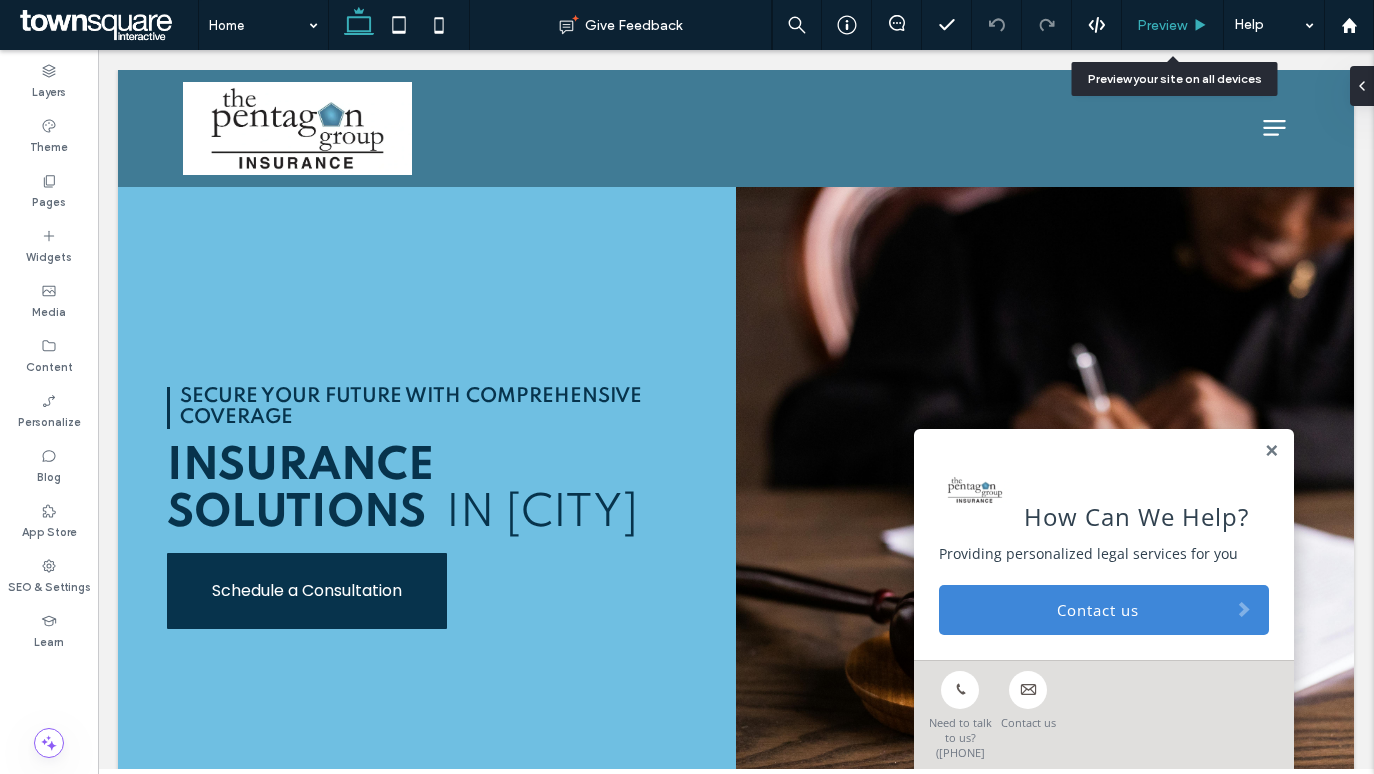 click on "Preview" at bounding box center (1162, 25) 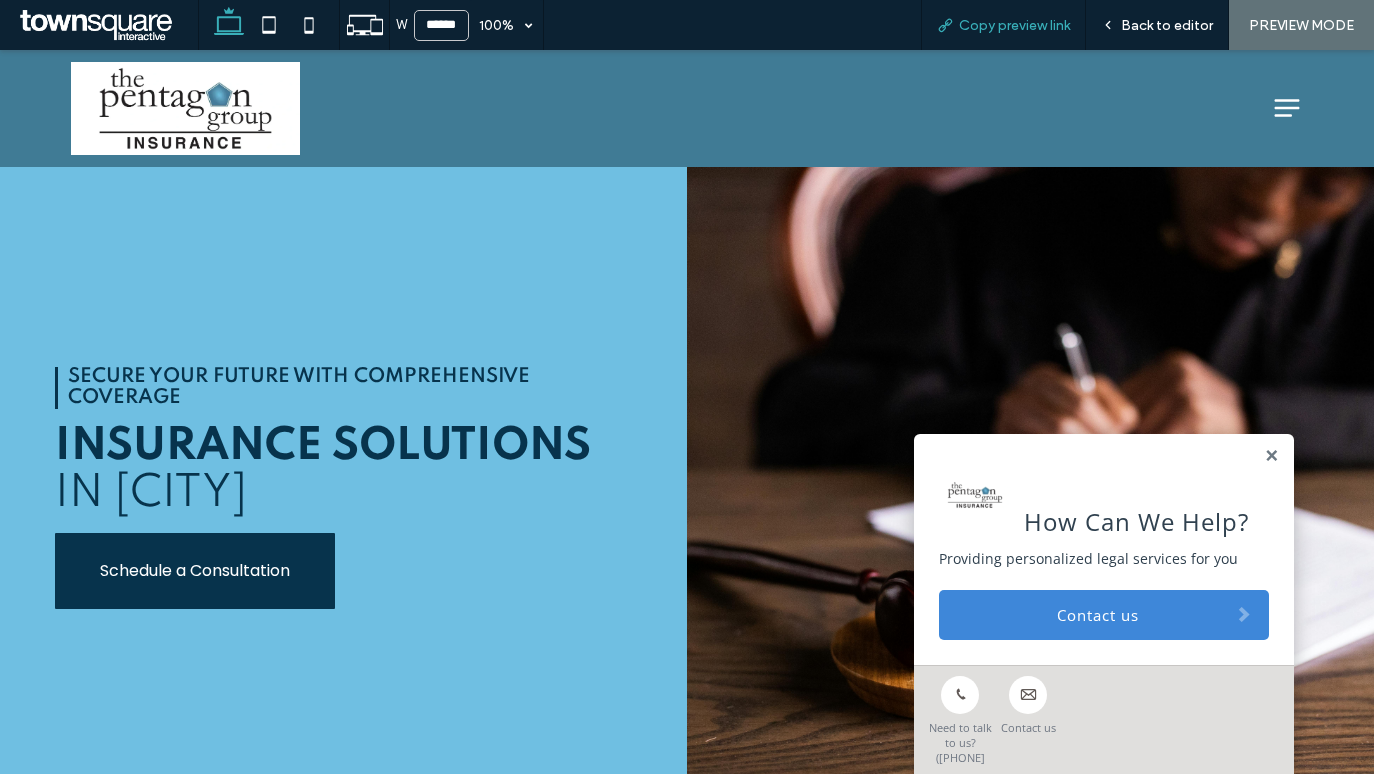 click on "Copy preview link" at bounding box center [1014, 25] 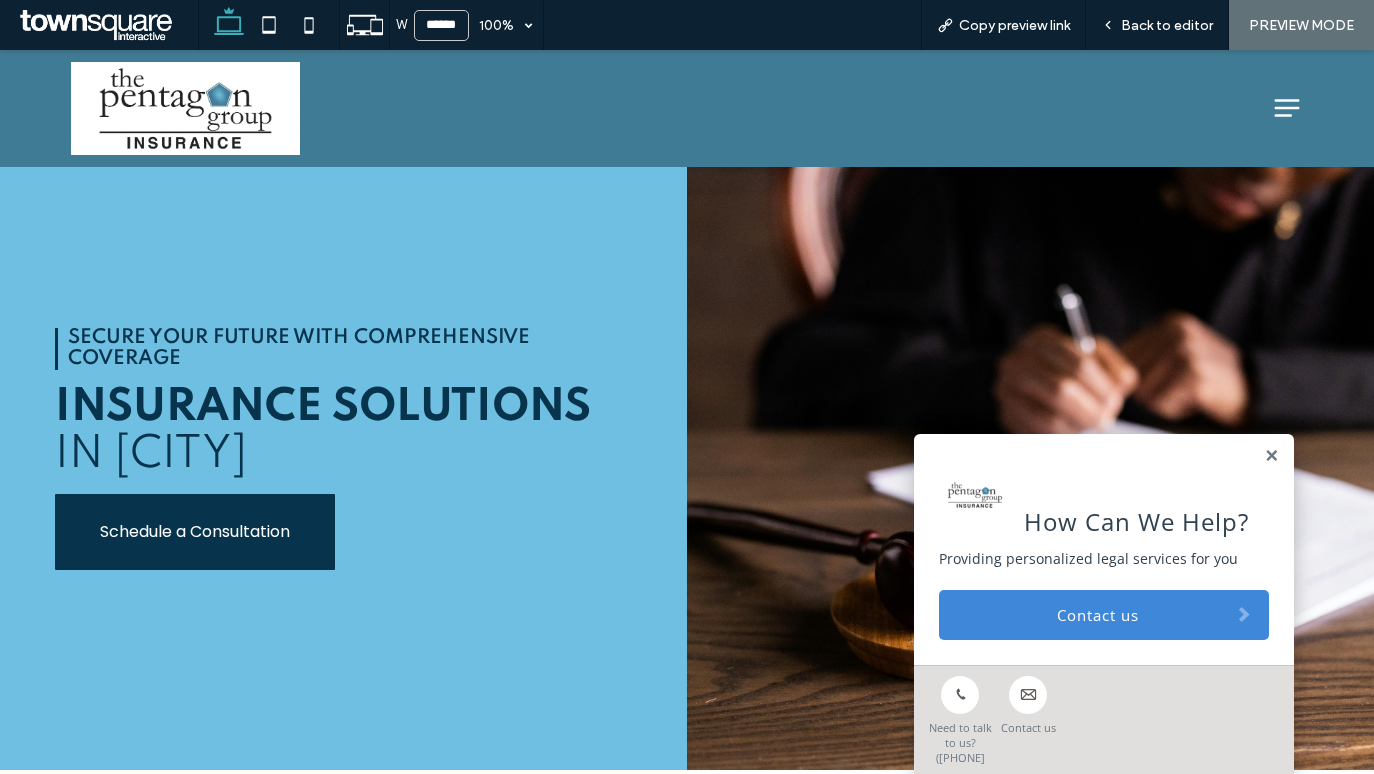 scroll, scrollTop: 0, scrollLeft: 0, axis: both 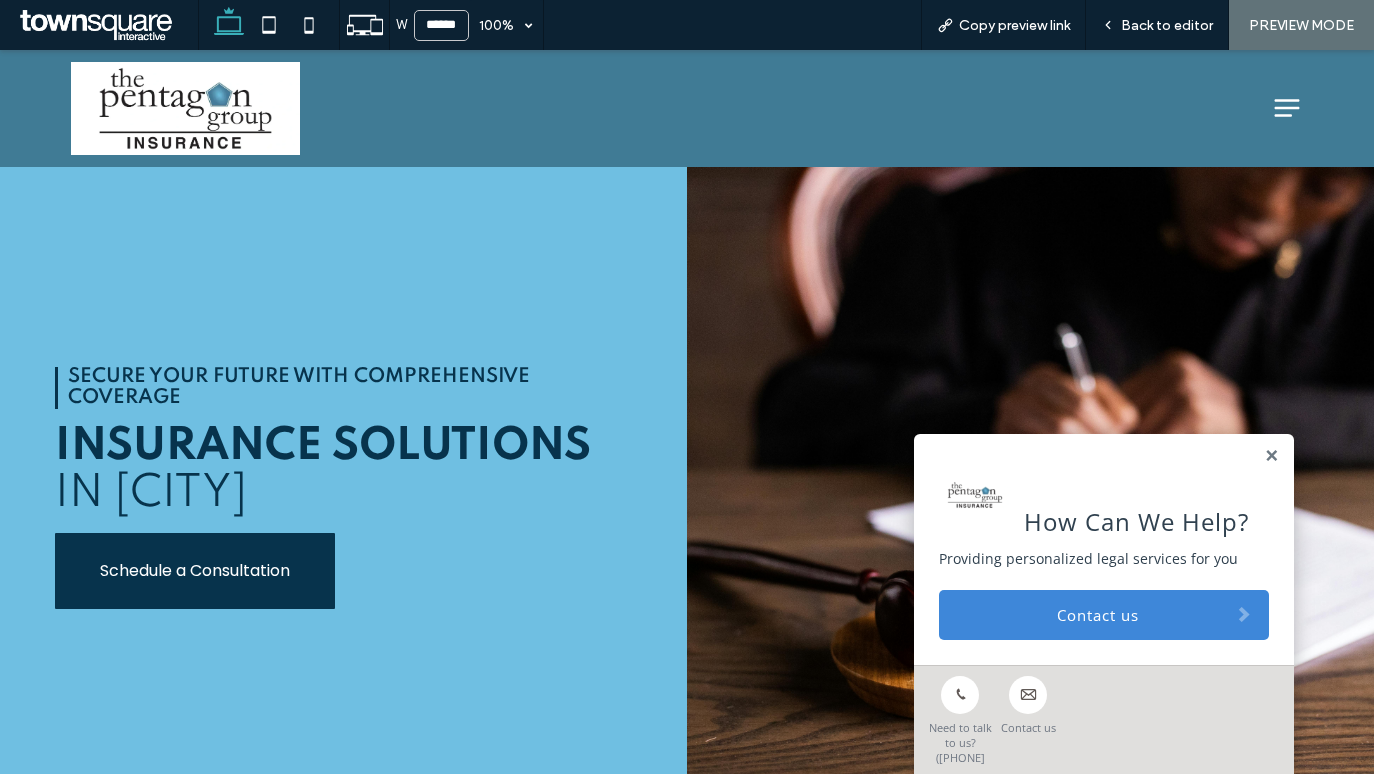 click on "Back to editor" at bounding box center (1157, 25) 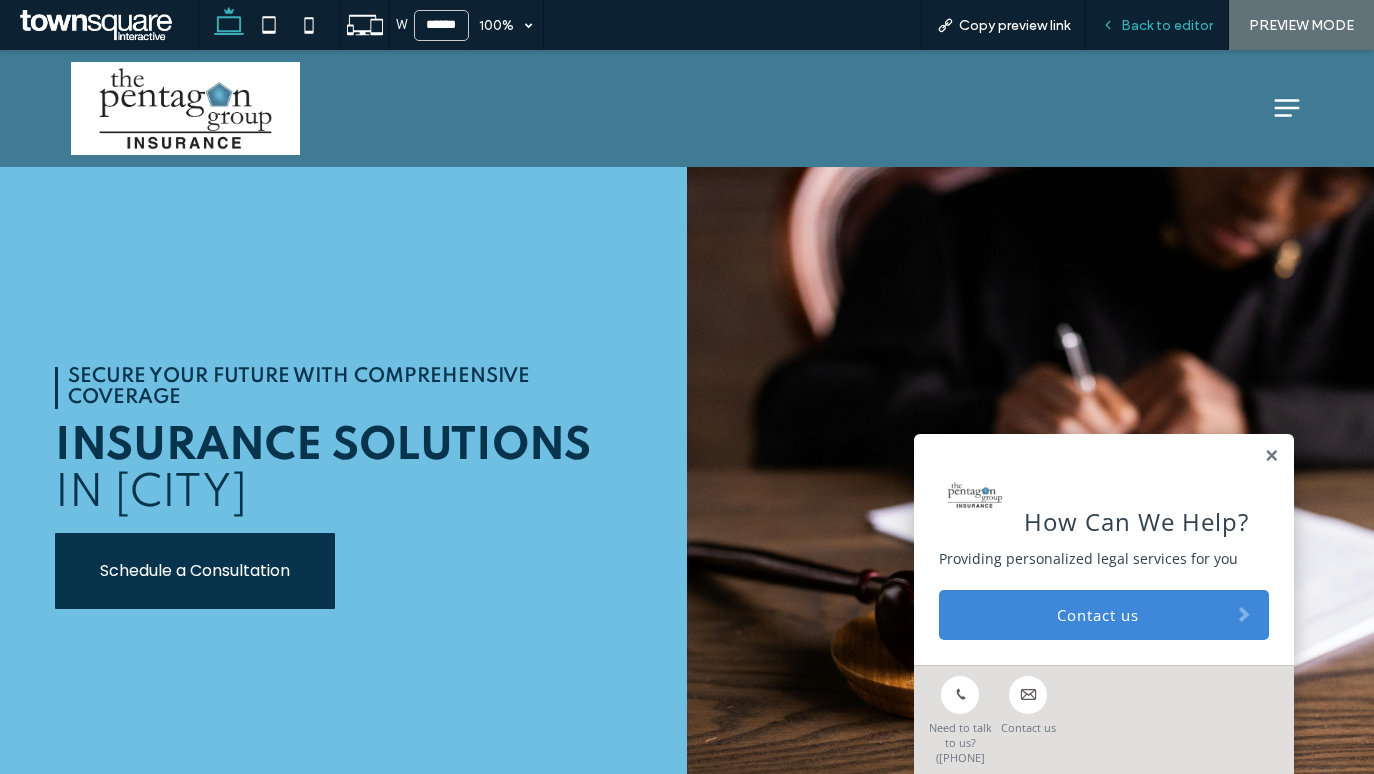 click on "Back to editor" at bounding box center (1157, 25) 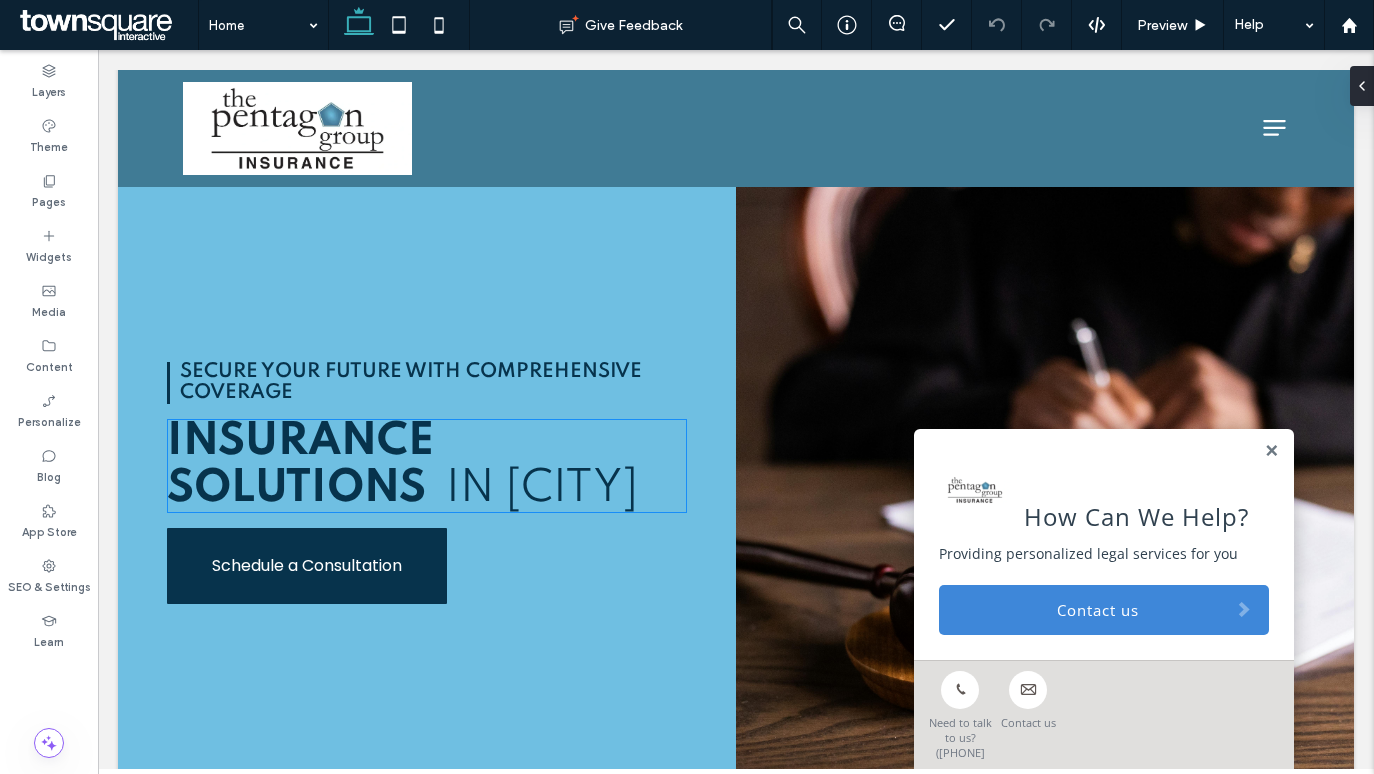 scroll, scrollTop: 0, scrollLeft: 0, axis: both 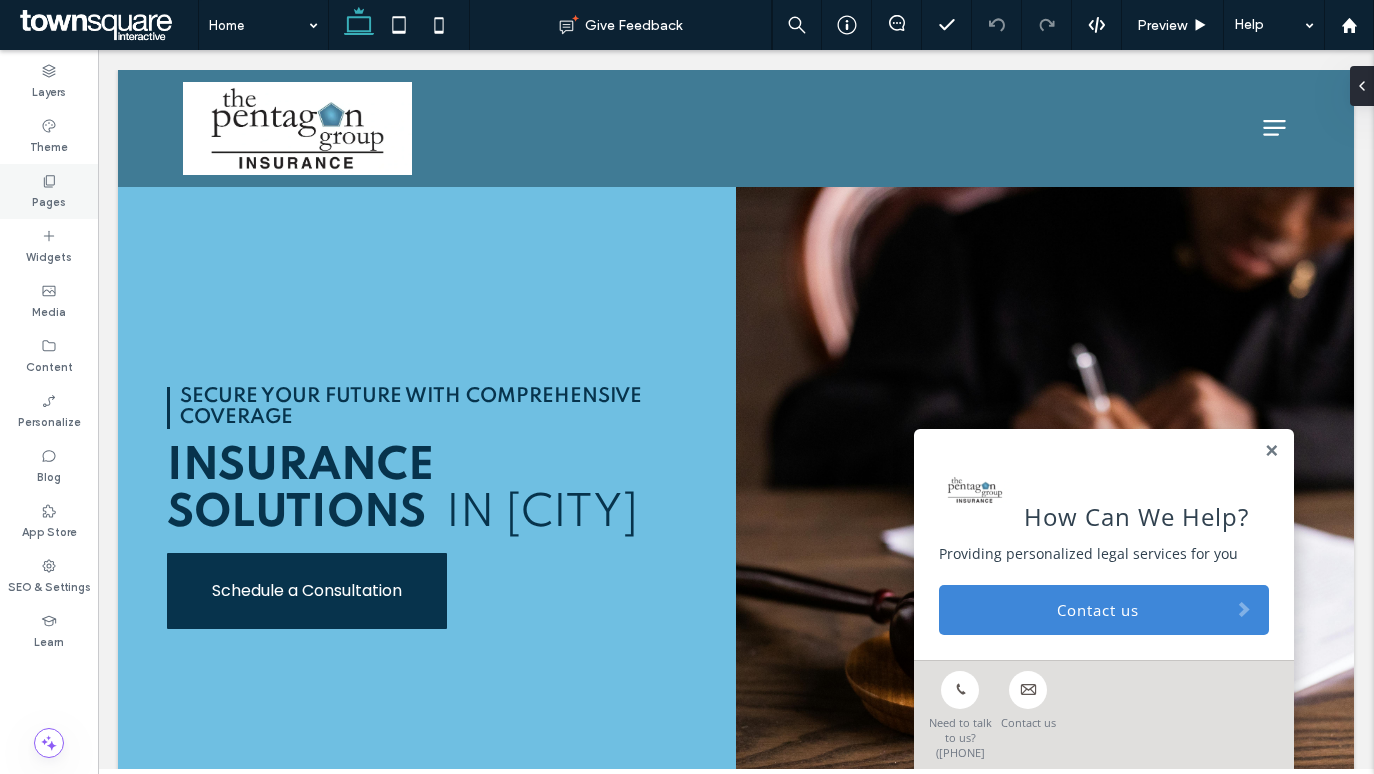 click 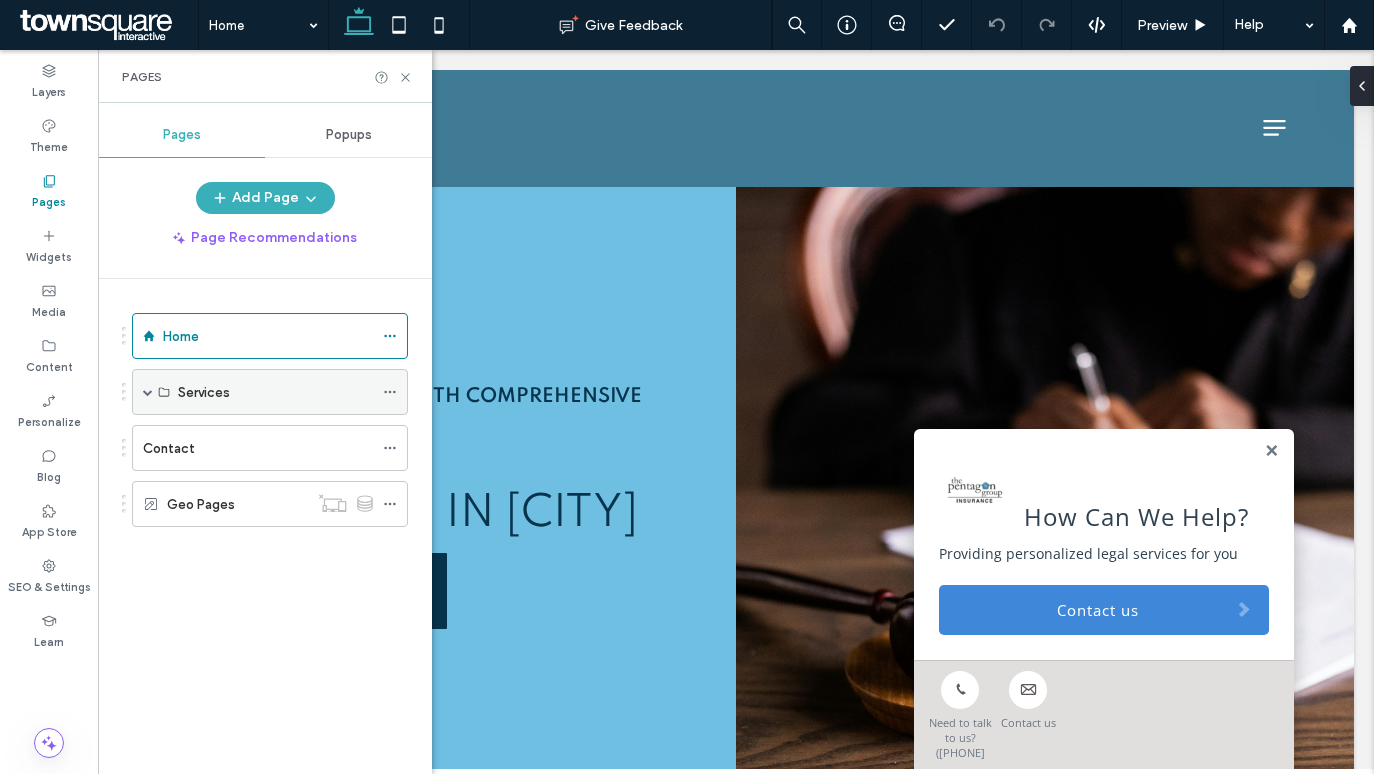 click at bounding box center [148, 392] 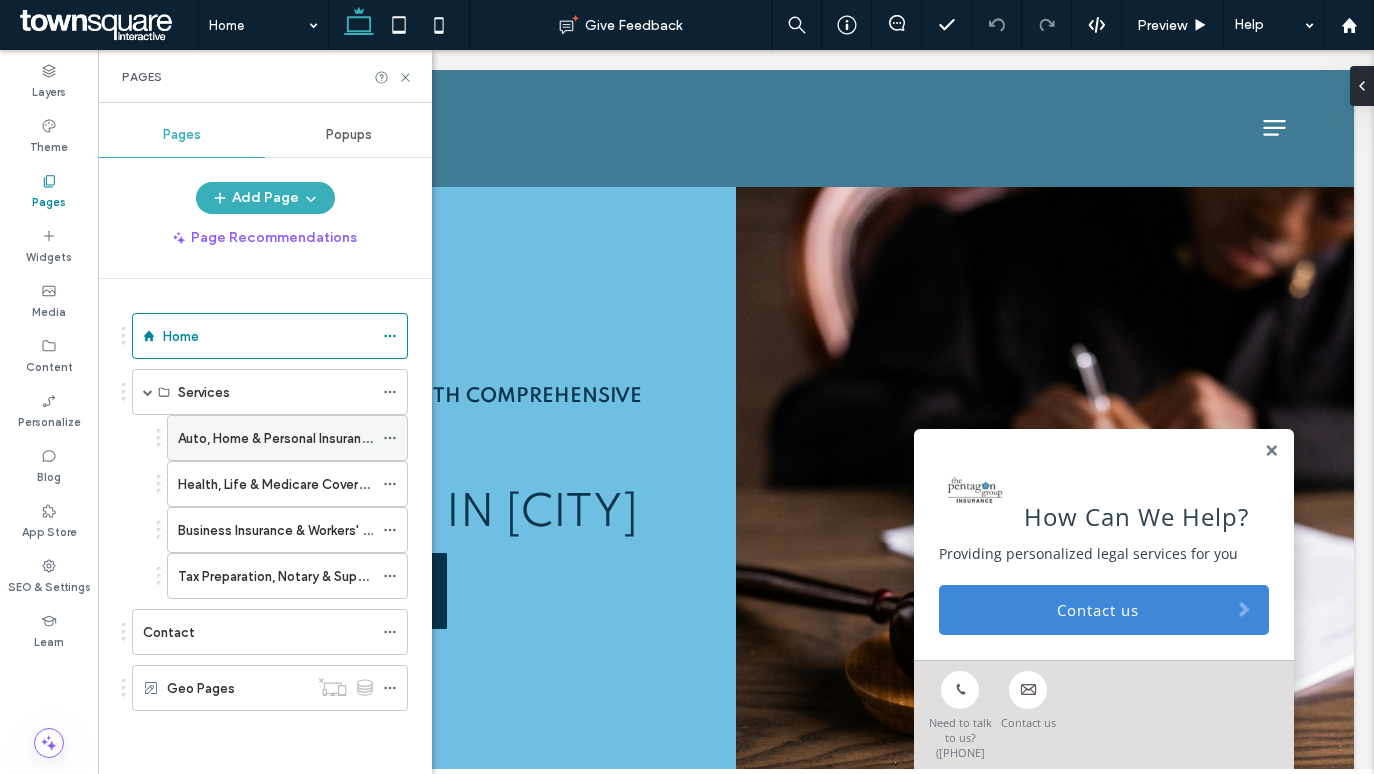 click 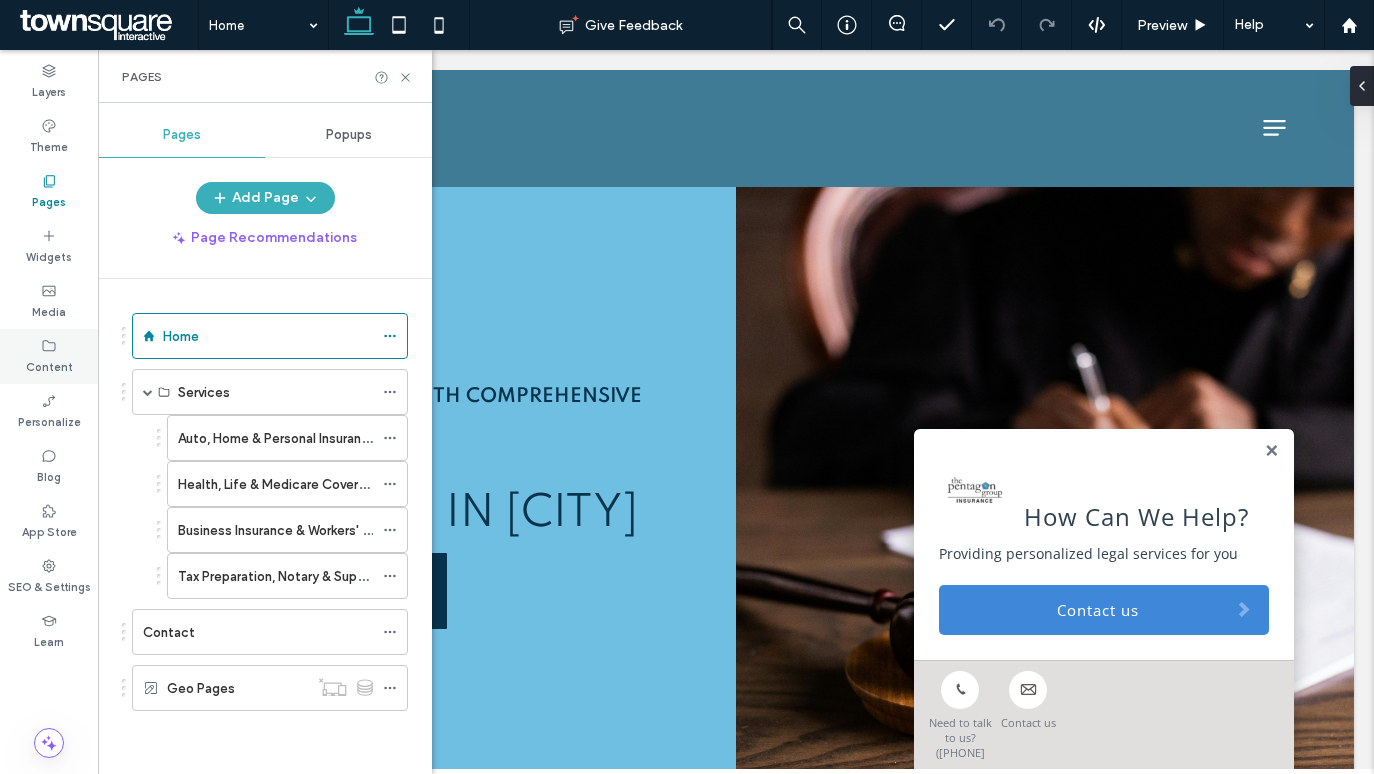 click on "Content" at bounding box center [49, 365] 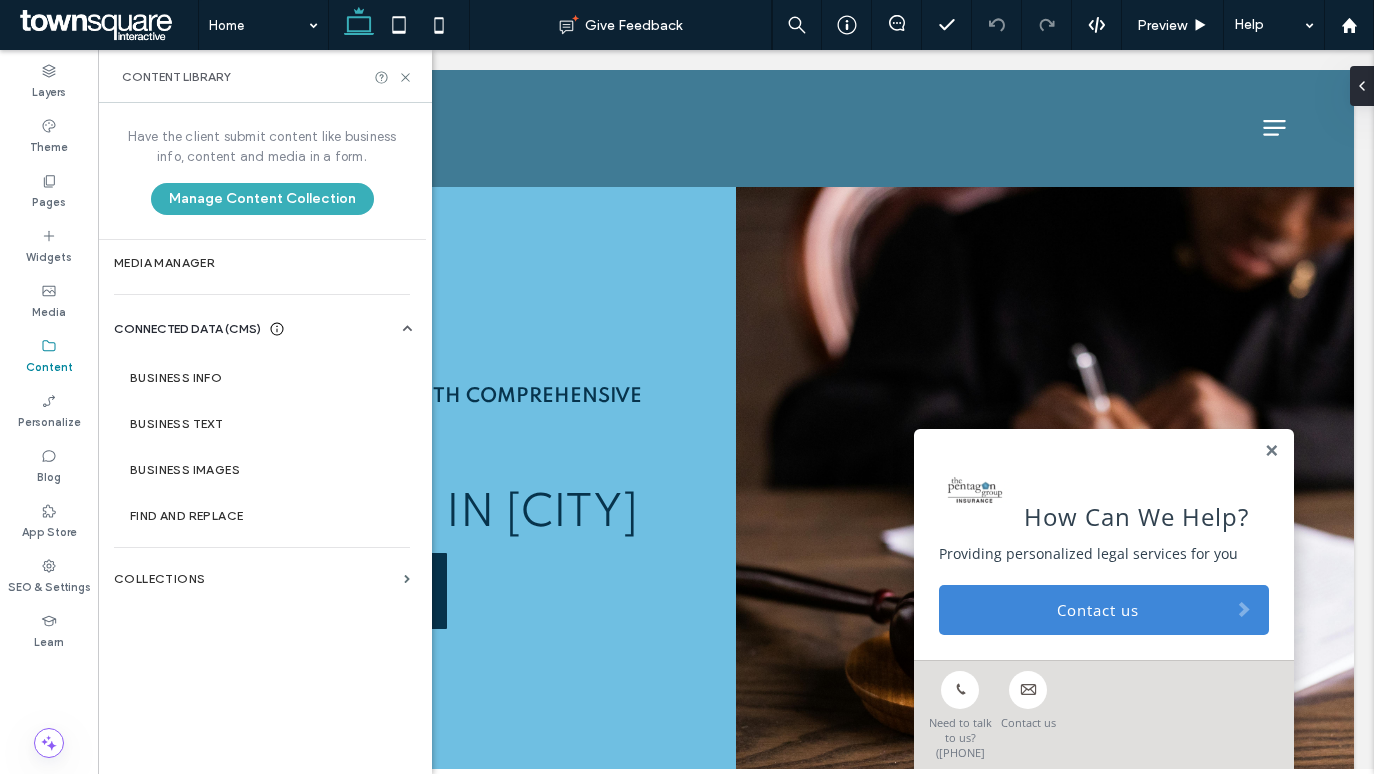 click on "Business Info" at bounding box center [266, 378] 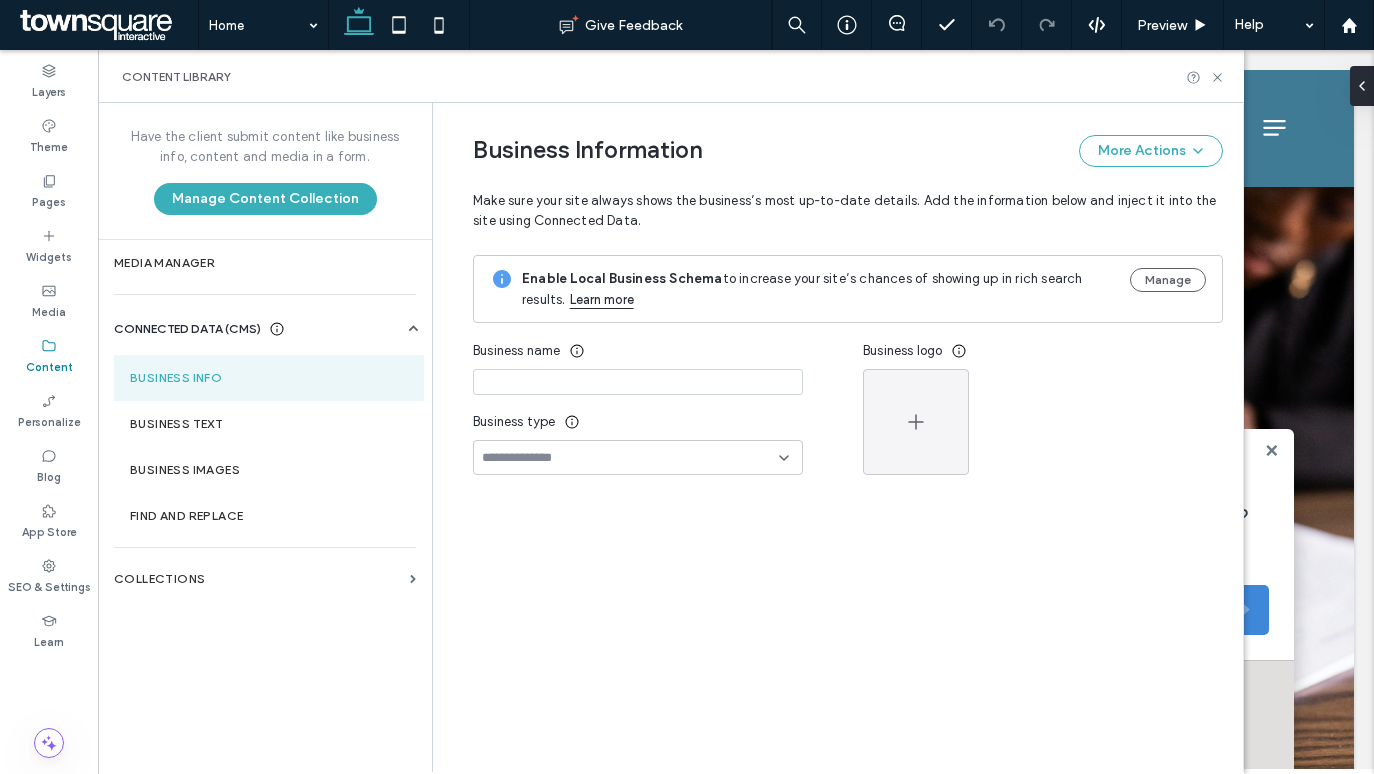 type on "**********" 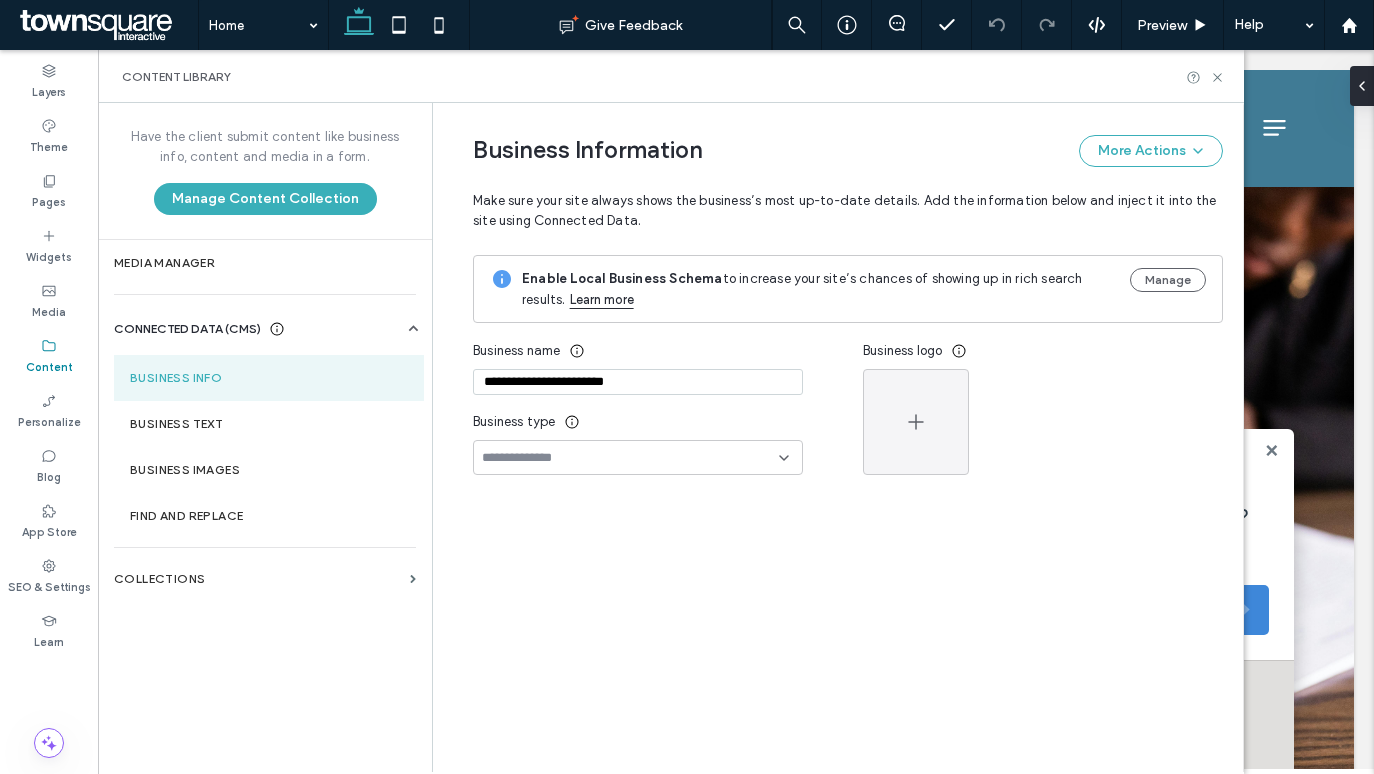 scroll, scrollTop: 0, scrollLeft: 14, axis: horizontal 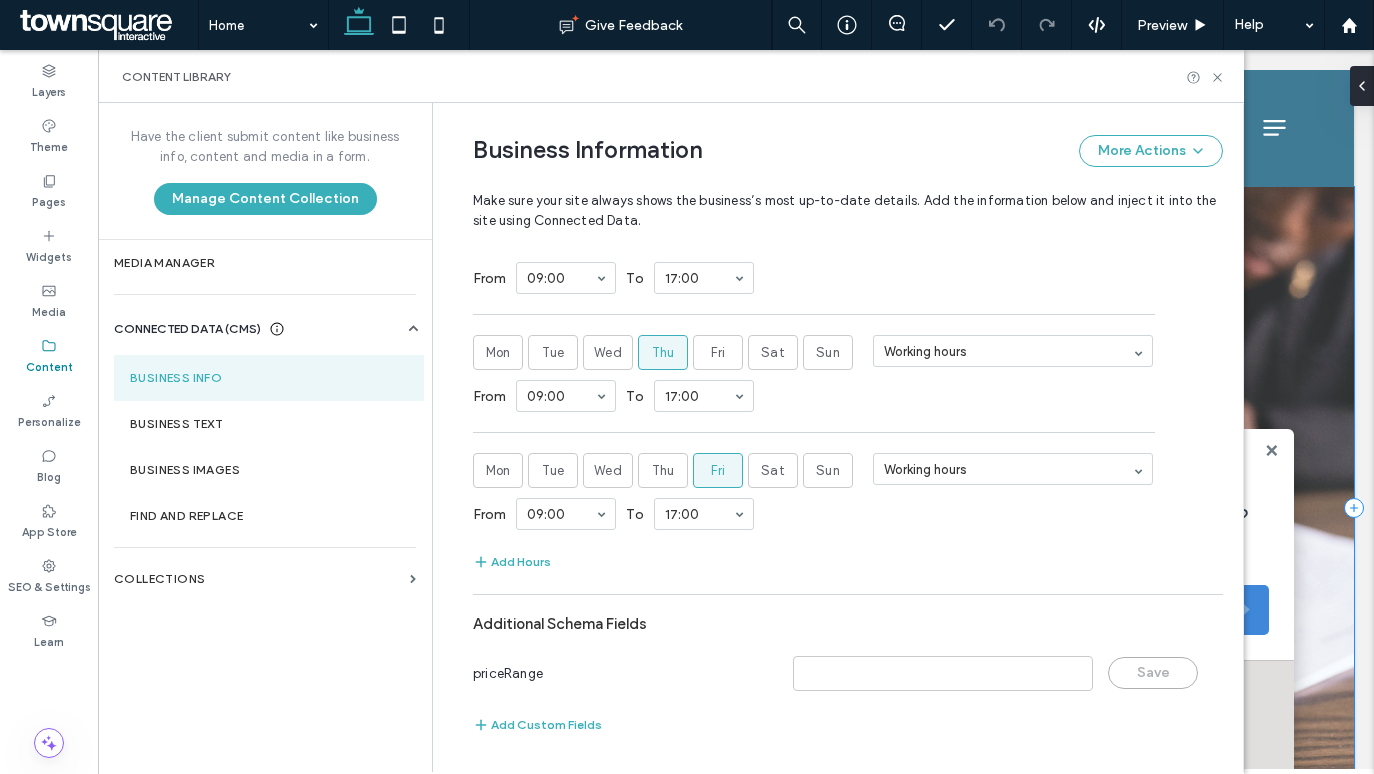 click at bounding box center [1045, 508] 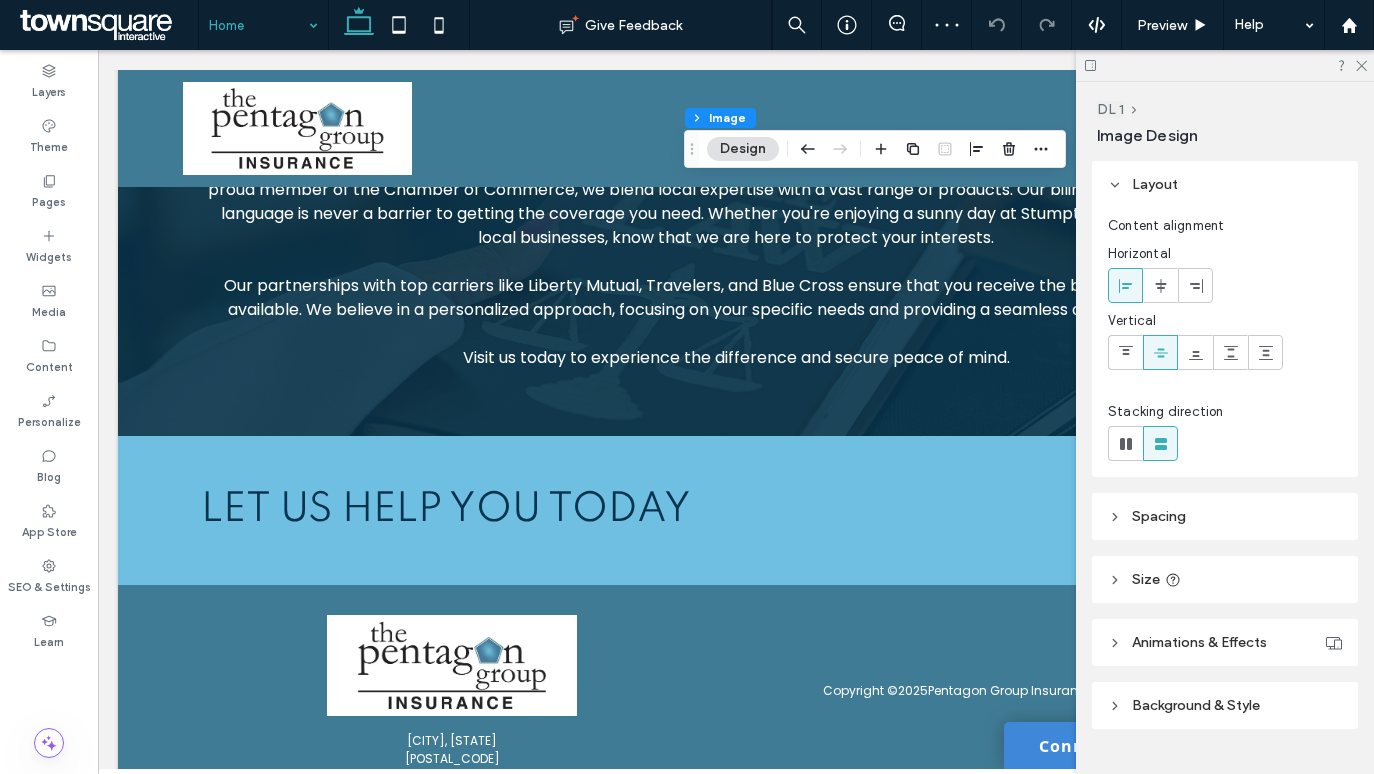 scroll, scrollTop: 2970, scrollLeft: 0, axis: vertical 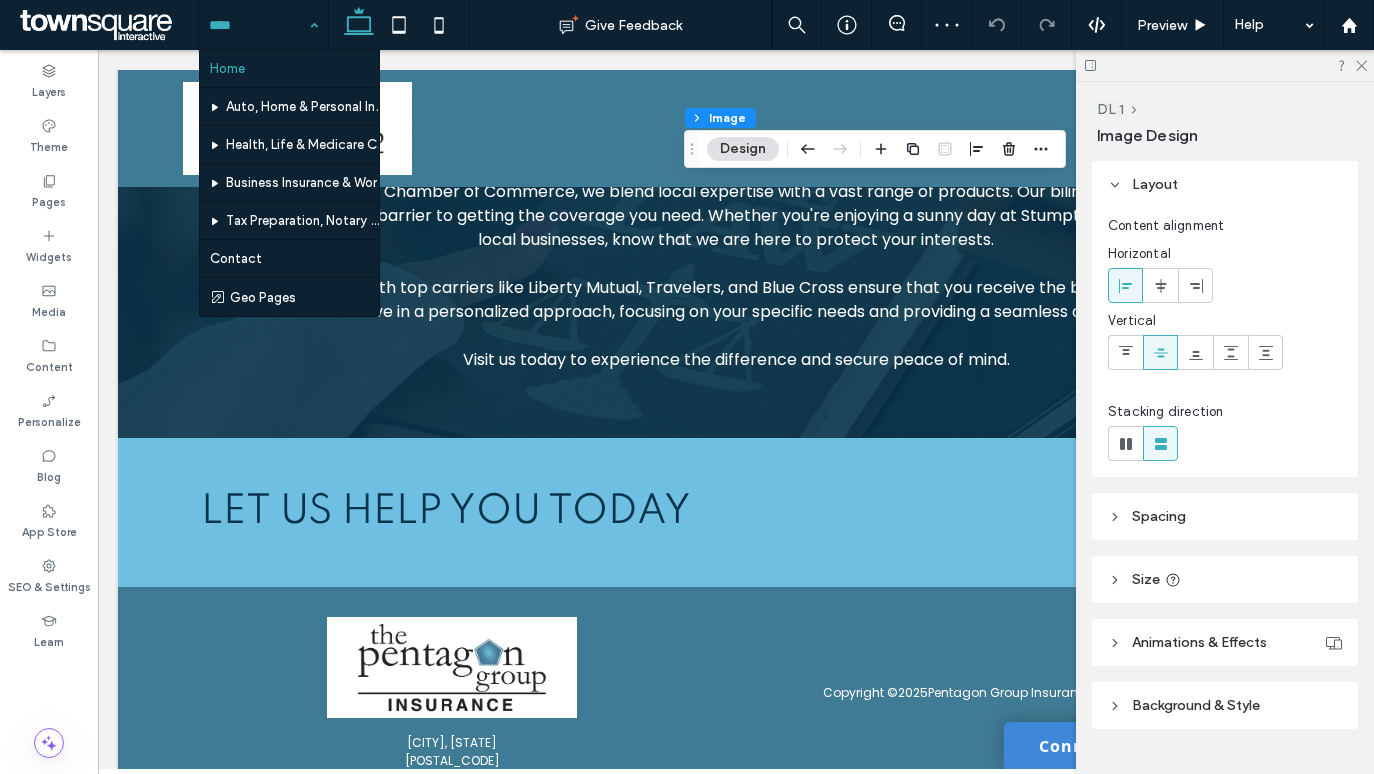 click at bounding box center [258, 25] 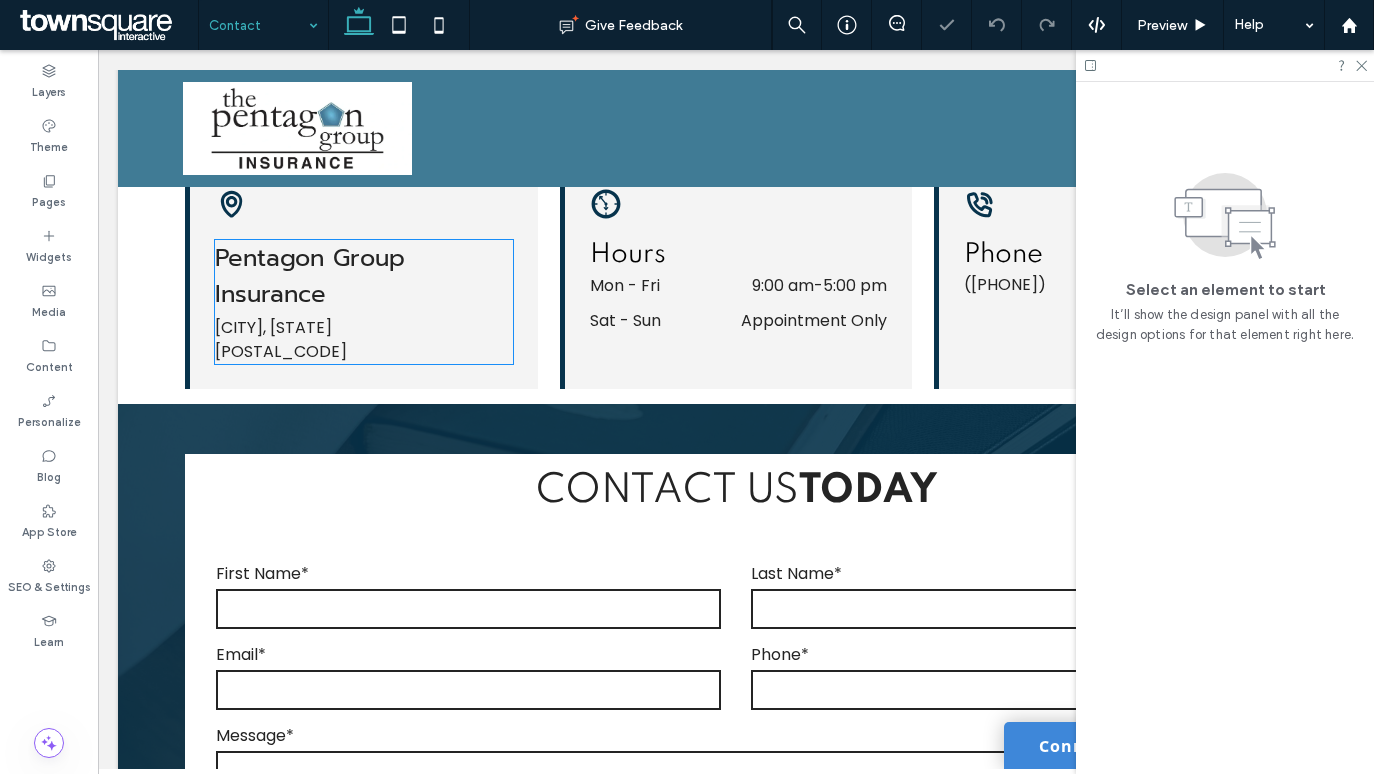 scroll, scrollTop: 519, scrollLeft: 0, axis: vertical 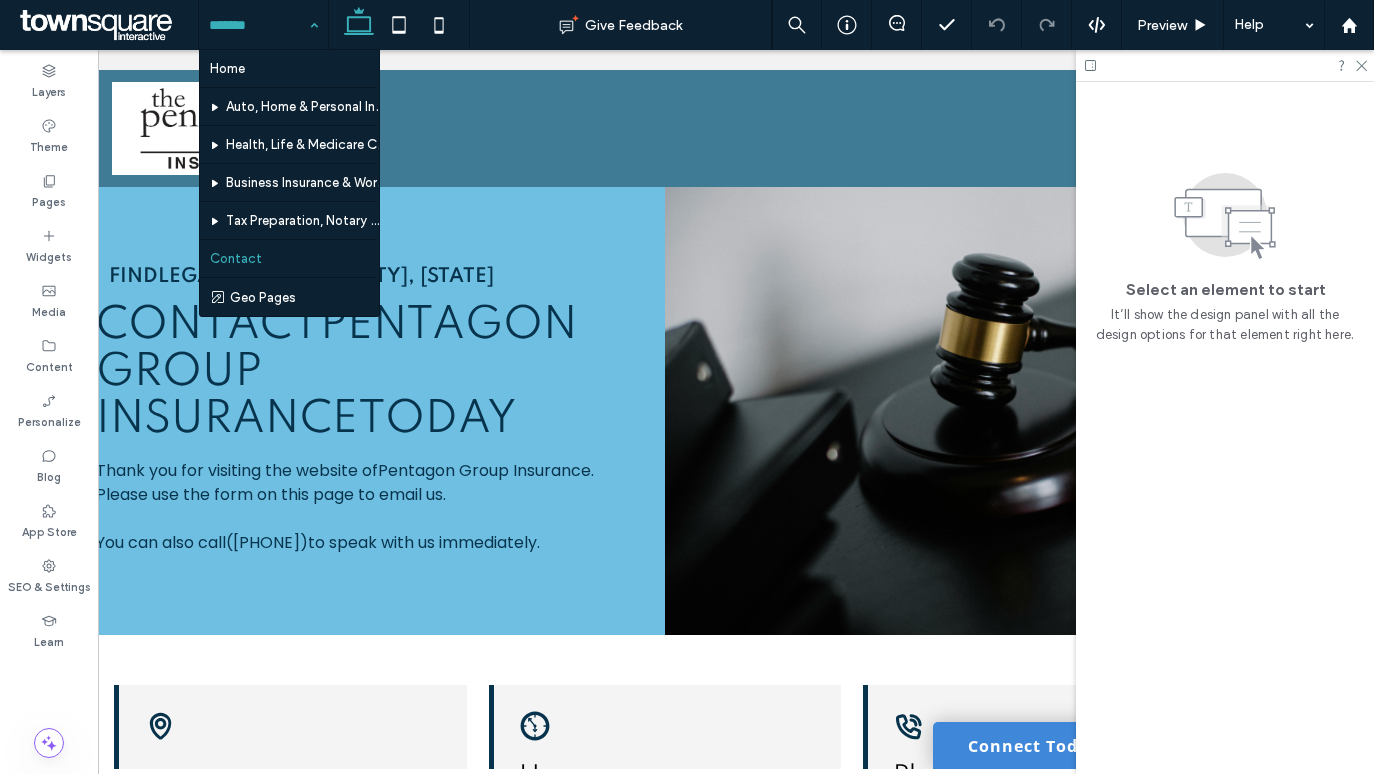 click at bounding box center [258, 25] 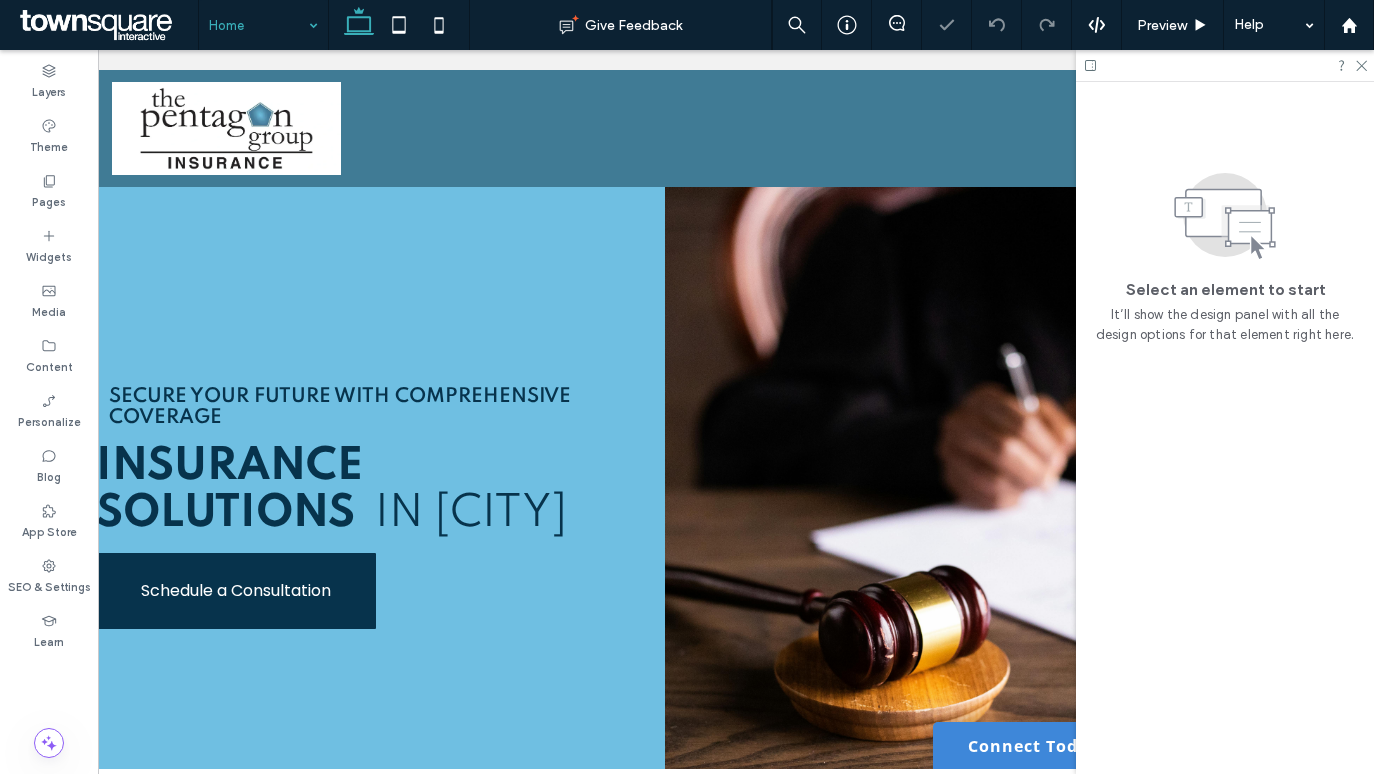 scroll, scrollTop: 0, scrollLeft: 0, axis: both 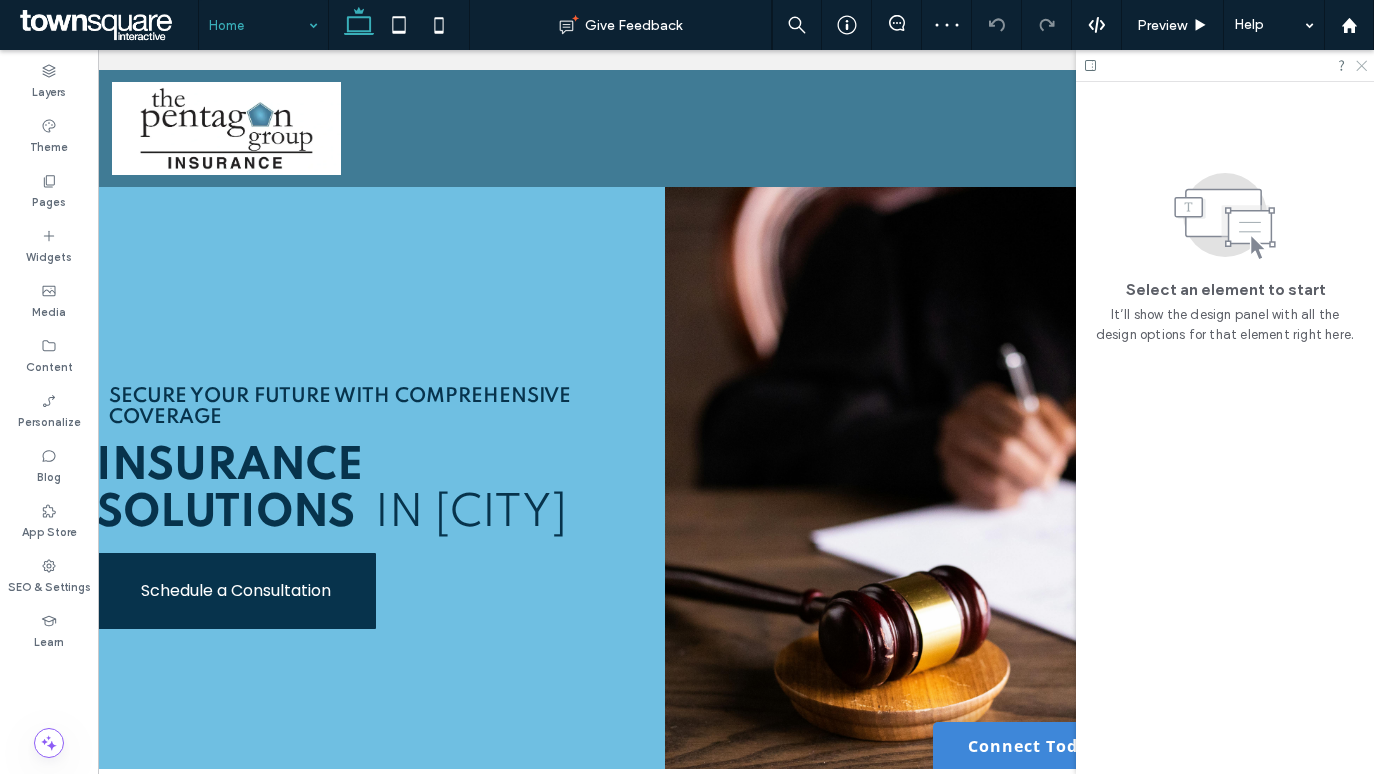click 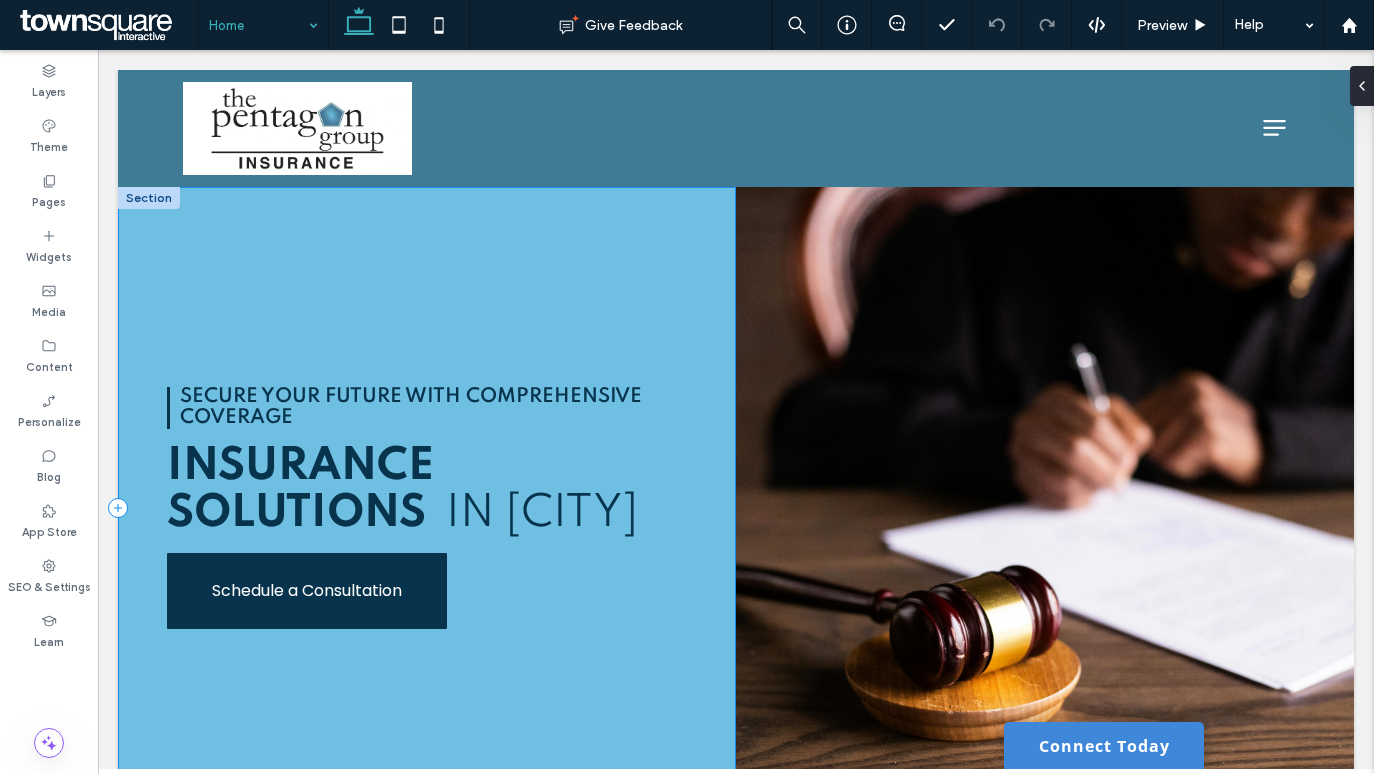 click on "Secure Your Future with Comprehensive Coverage
Insurance solutions
in Matthews
Schedule  a Consultation" at bounding box center [427, 508] 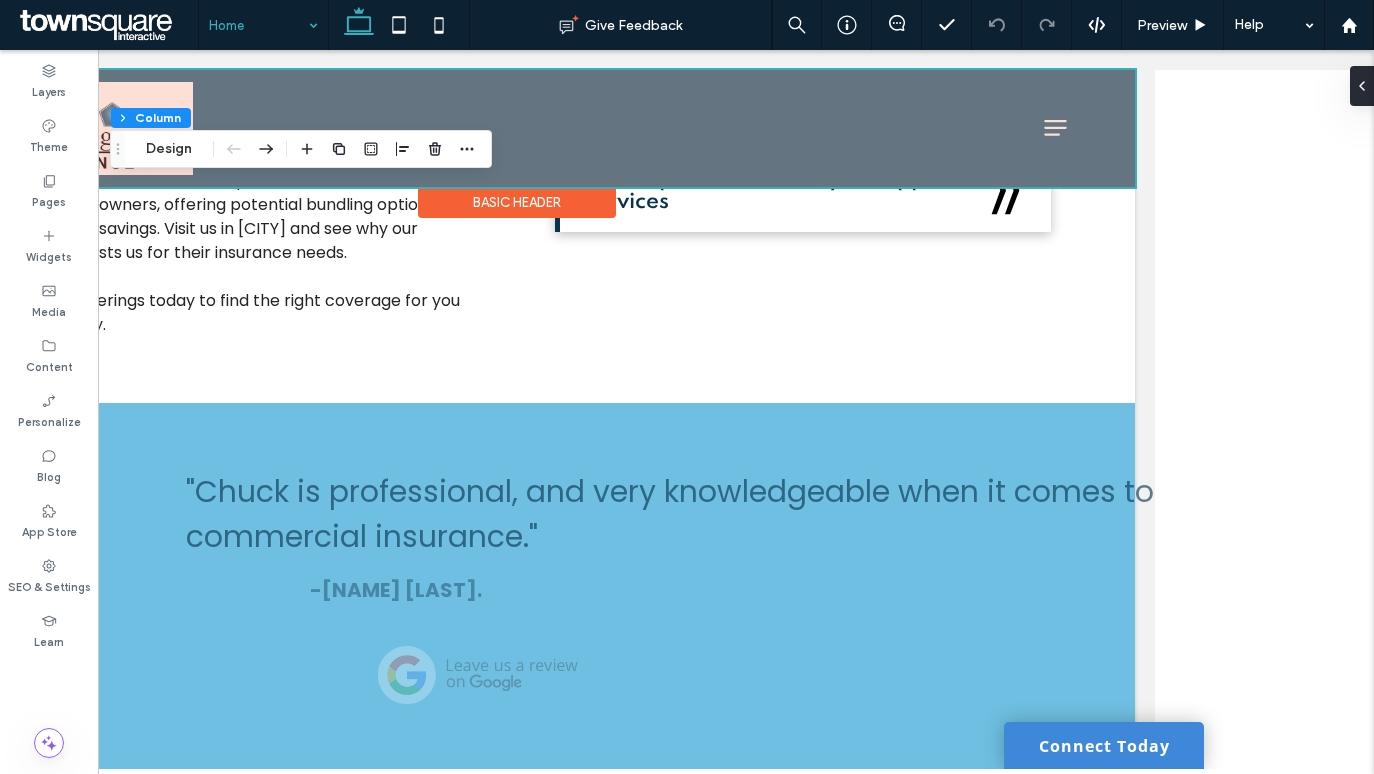 scroll, scrollTop: 1177, scrollLeft: 0, axis: vertical 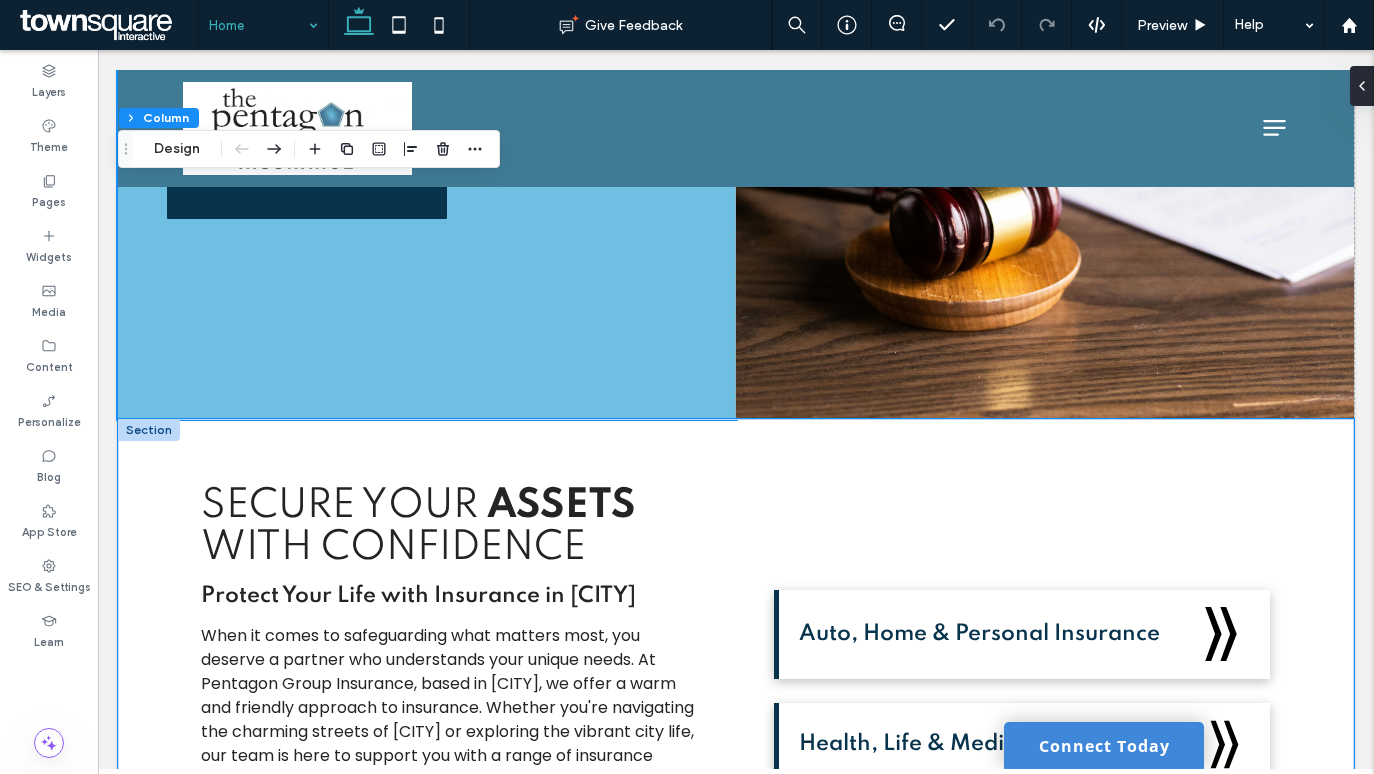 click on "Secure
Your   Assets
with Confidence
Protect Your Life with Insurance in Matthews
When it comes to safeguarding what matters most, you deserve a partner who understands your unique needs. At Pentagon Group Insurance, based in Matthews, we offer a warm and friendly approach to insurance. Whether you're navigating the charming streets of Matthews or exploring the vibrant city life, our team is here to support you with a range of insurance solutions. Have you ever wondered how secure your future is? Our simple, modern layout ensures you find the right coverage effortlessly, while our combination of stock and original photos brings clarity to your choices. ﻿ Explore our offerings today to find the right coverage for you and your family.
Auto, Home & Personal Insurance
Health, Life & Medicare Coverage
Business Insurance & Workers’ Compensation" at bounding box center (736, 794) 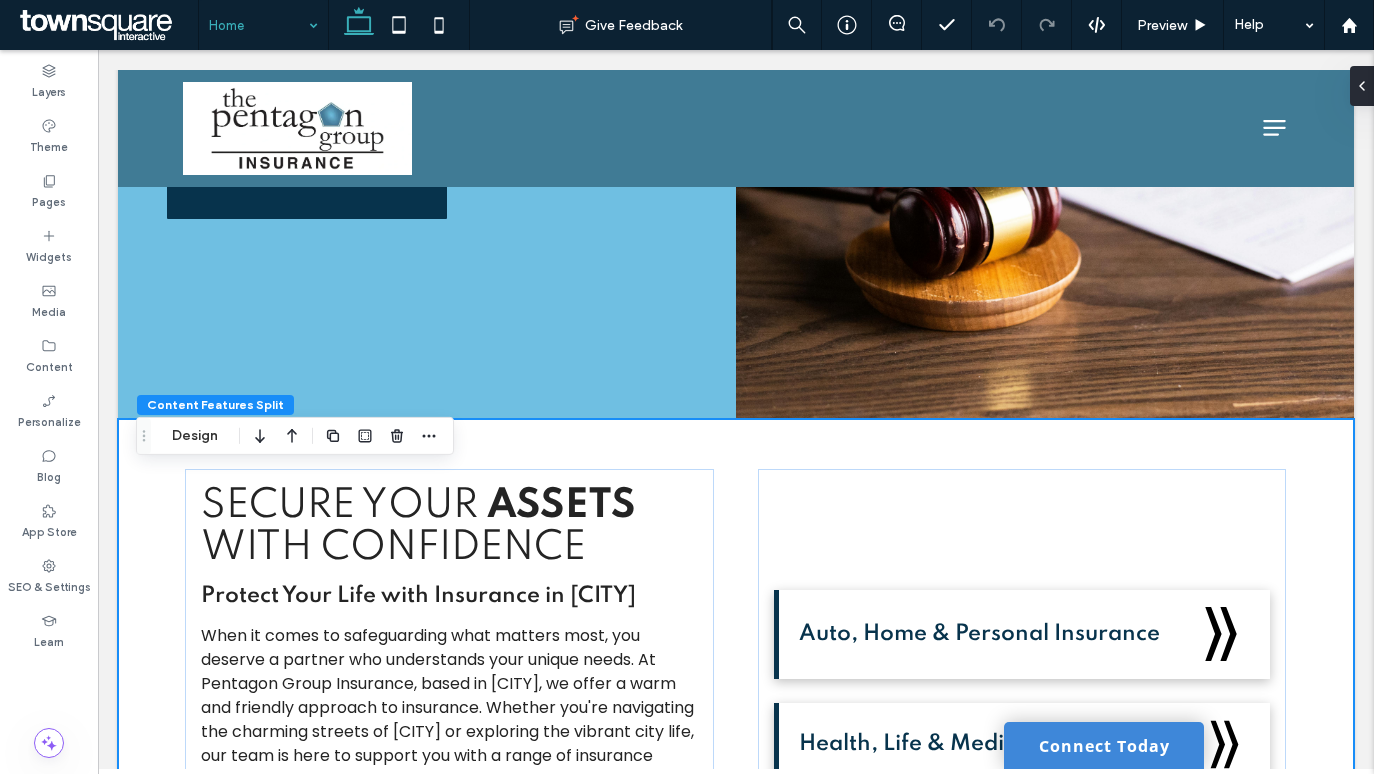 click on "Secure
Your   Assets
with Confidence
Protect Your Life with Insurance in Matthews
When it comes to safeguarding what matters most, you deserve a partner who understands your unique needs. At Pentagon Group Insurance, based in Matthews, we offer a warm and friendly approach to insurance. Whether you're navigating the charming streets of Matthews or exploring the vibrant city life, our team is here to support you with a range of insurance solutions. Have you ever wondered how secure your future is? Our simple, modern layout ensures you find the right coverage effortlessly, while our combination of stock and original photos brings clarity to your choices. ﻿ Explore our offerings today to find the right coverage for you and your family.
Auto, Home & Personal Insurance
Health, Life & Medicare Coverage
Business Insurance & Workers’ Compensation" at bounding box center (736, 794) 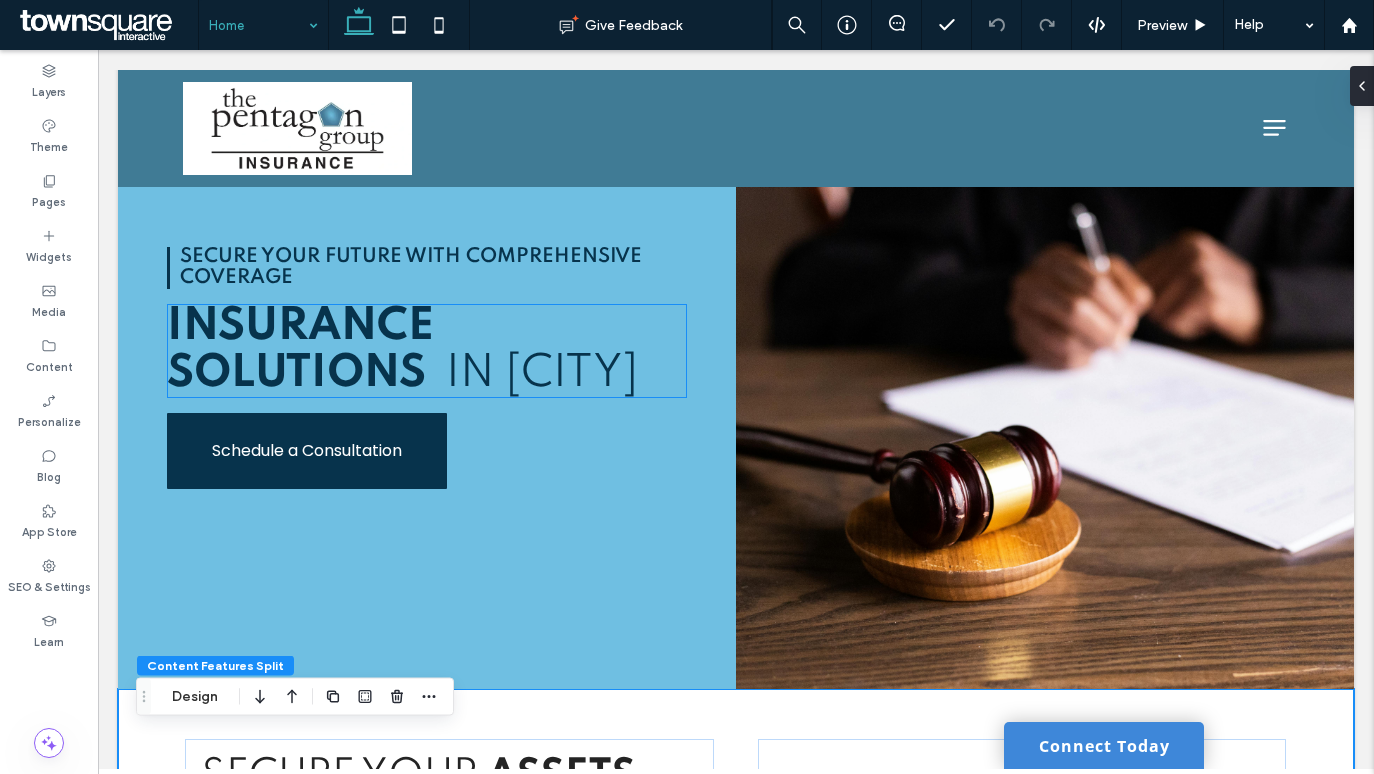 scroll, scrollTop: 153, scrollLeft: 0, axis: vertical 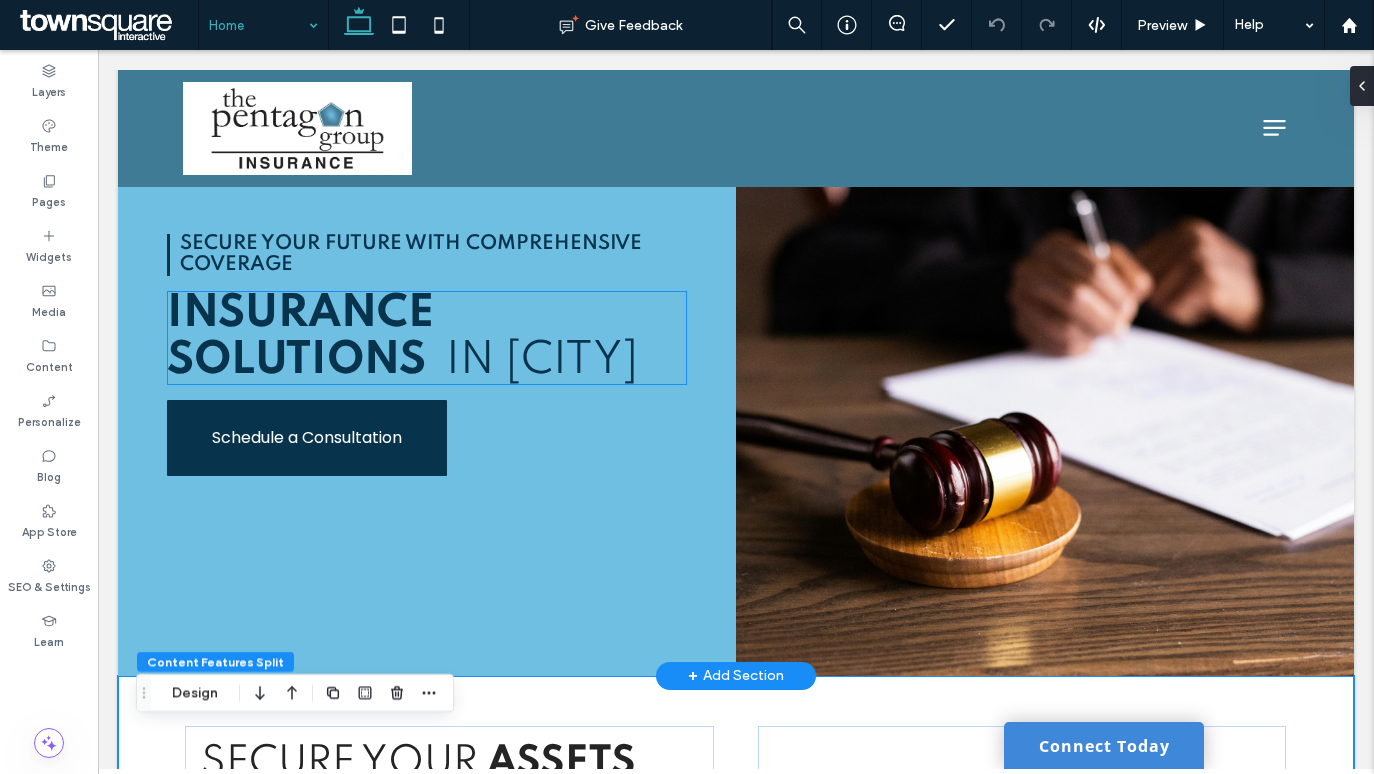 click at bounding box center (436, 361) 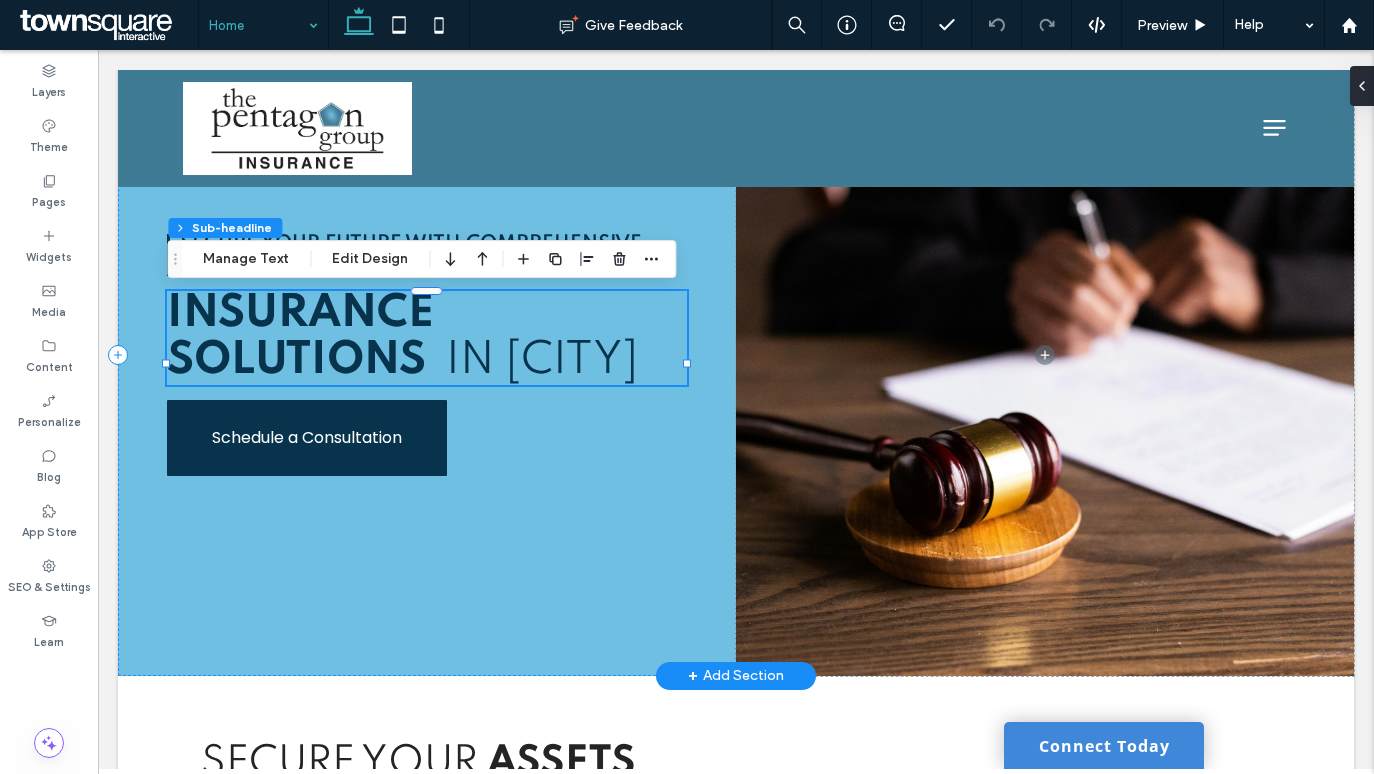 click at bounding box center [436, 361] 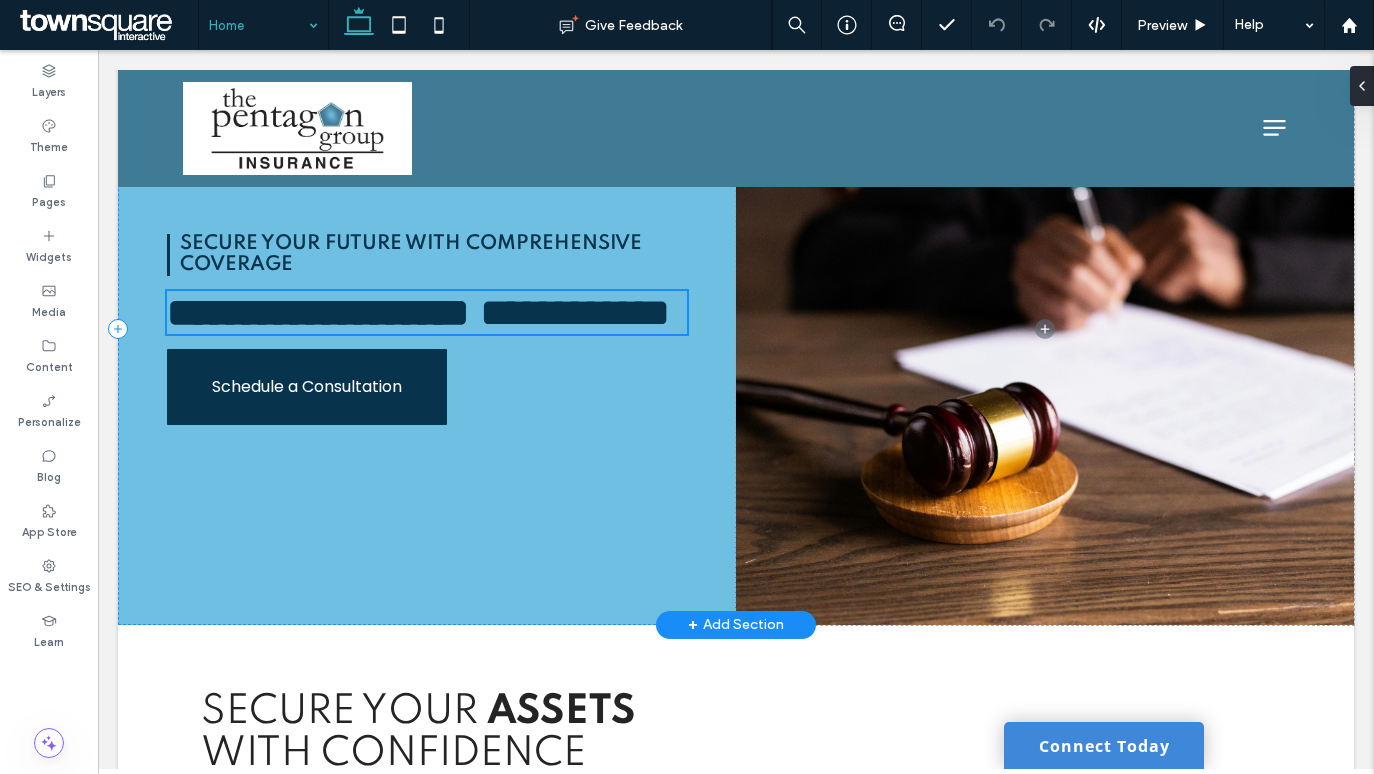 scroll, scrollTop: 153, scrollLeft: 0, axis: vertical 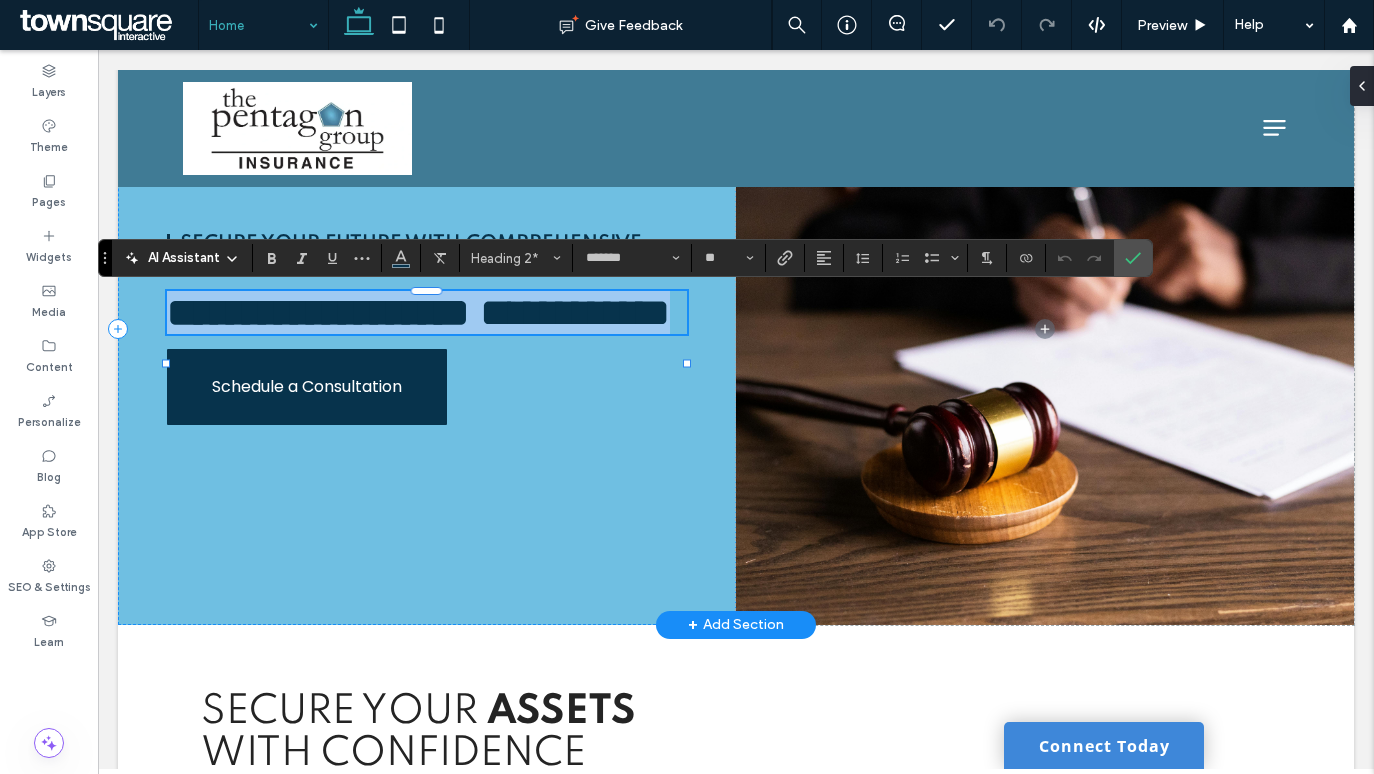 click at bounding box center [490, 312] 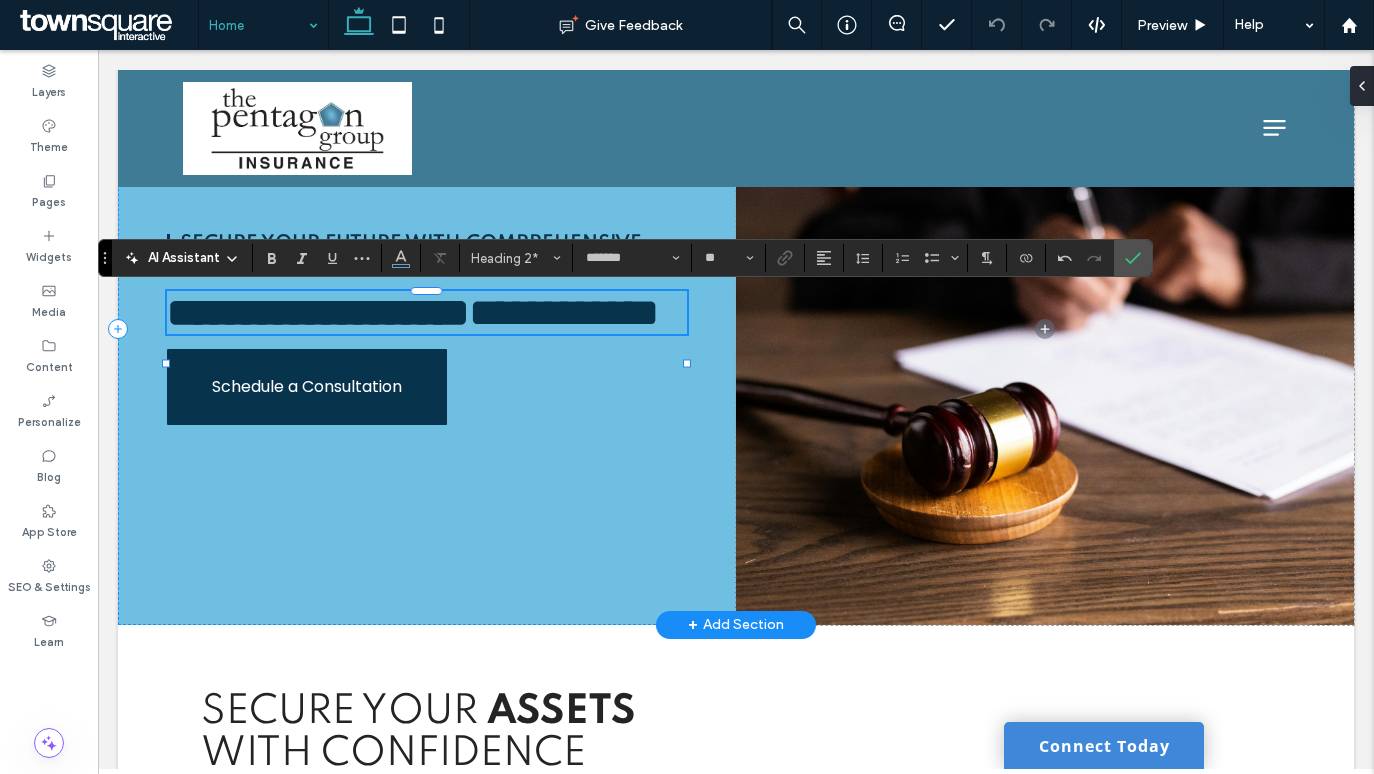 click at bounding box center [484, 312] 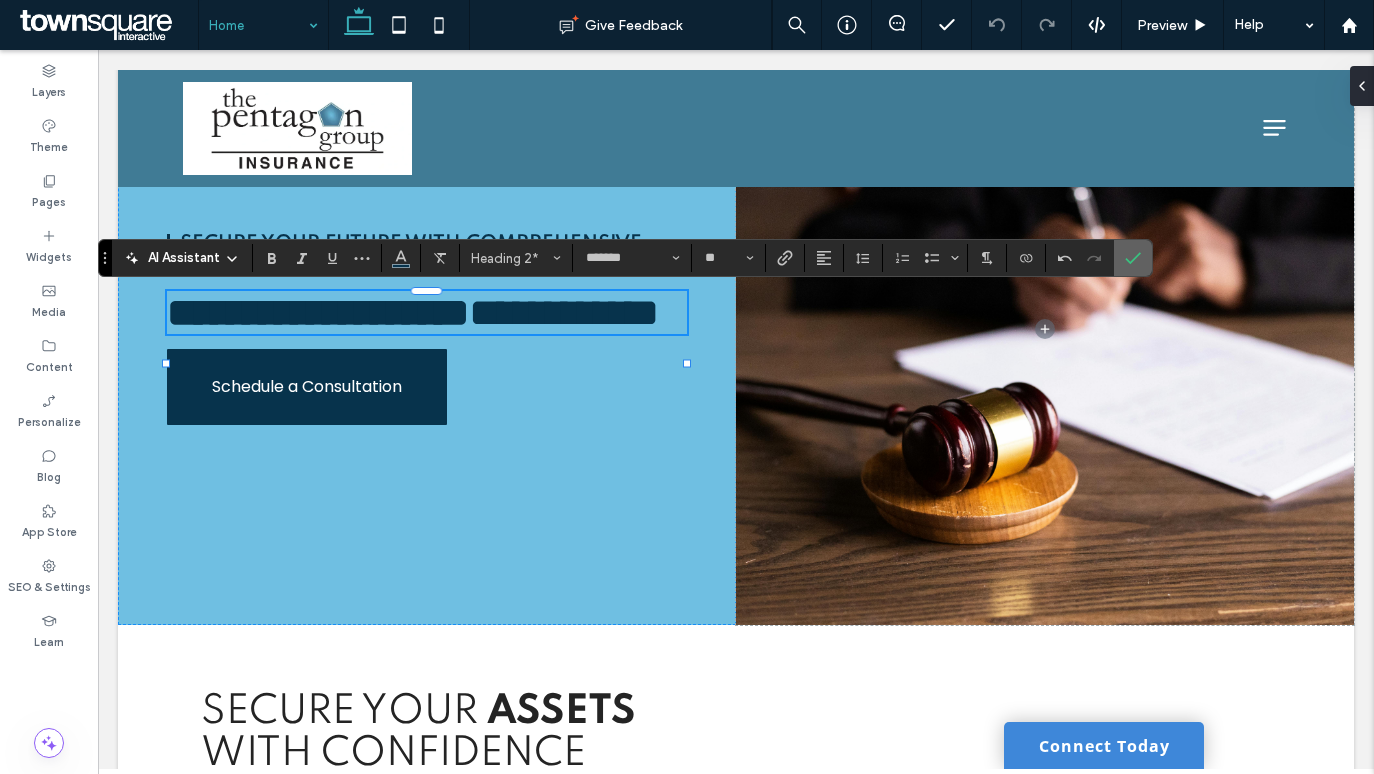 click at bounding box center [1133, 258] 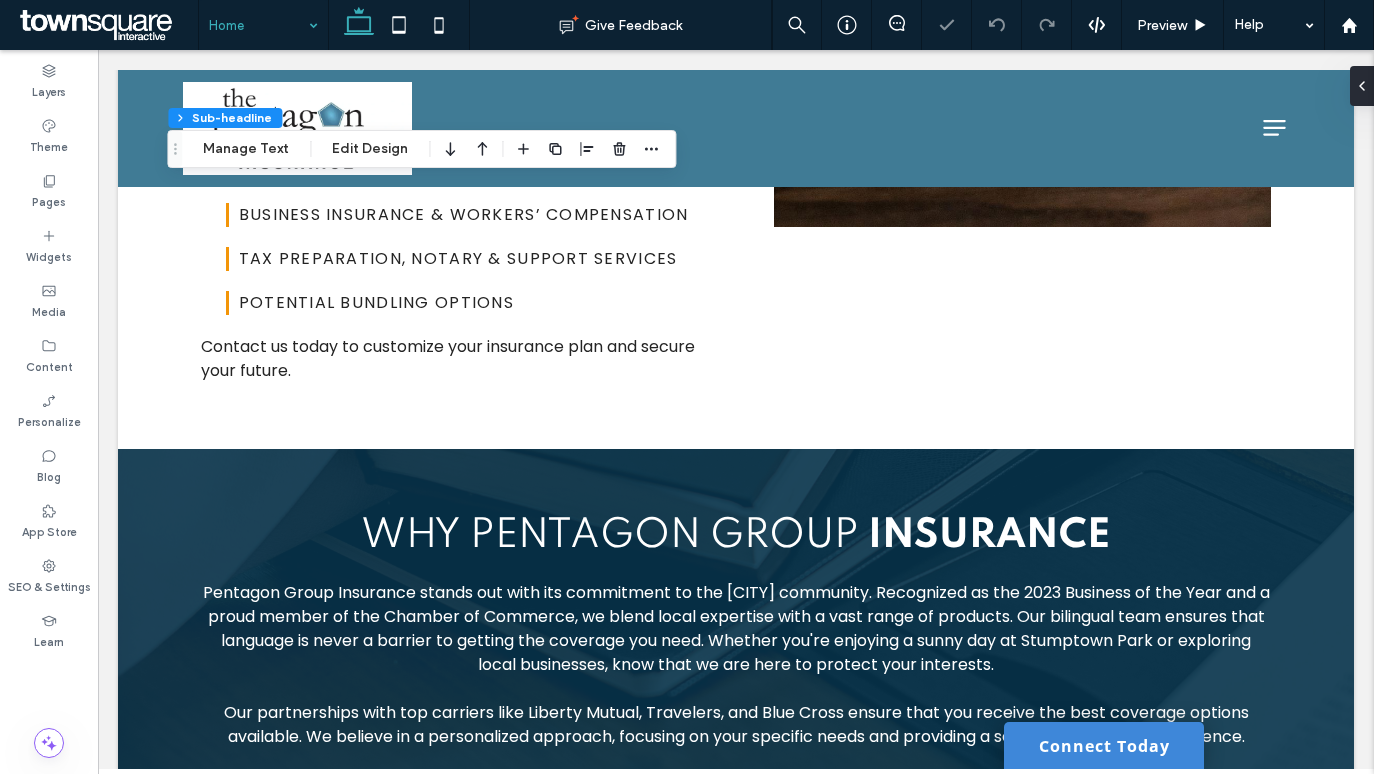 scroll, scrollTop: 3099, scrollLeft: 0, axis: vertical 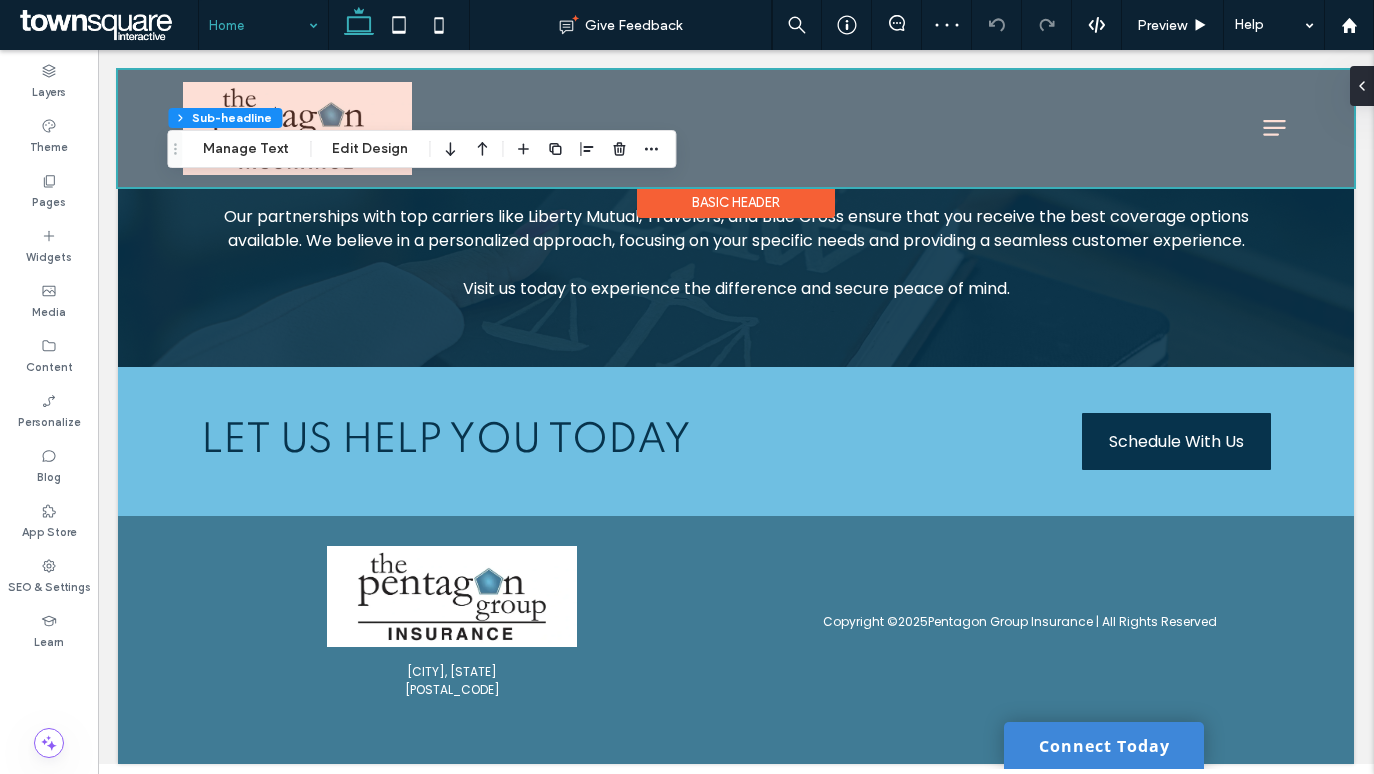 click at bounding box center (736, 128) 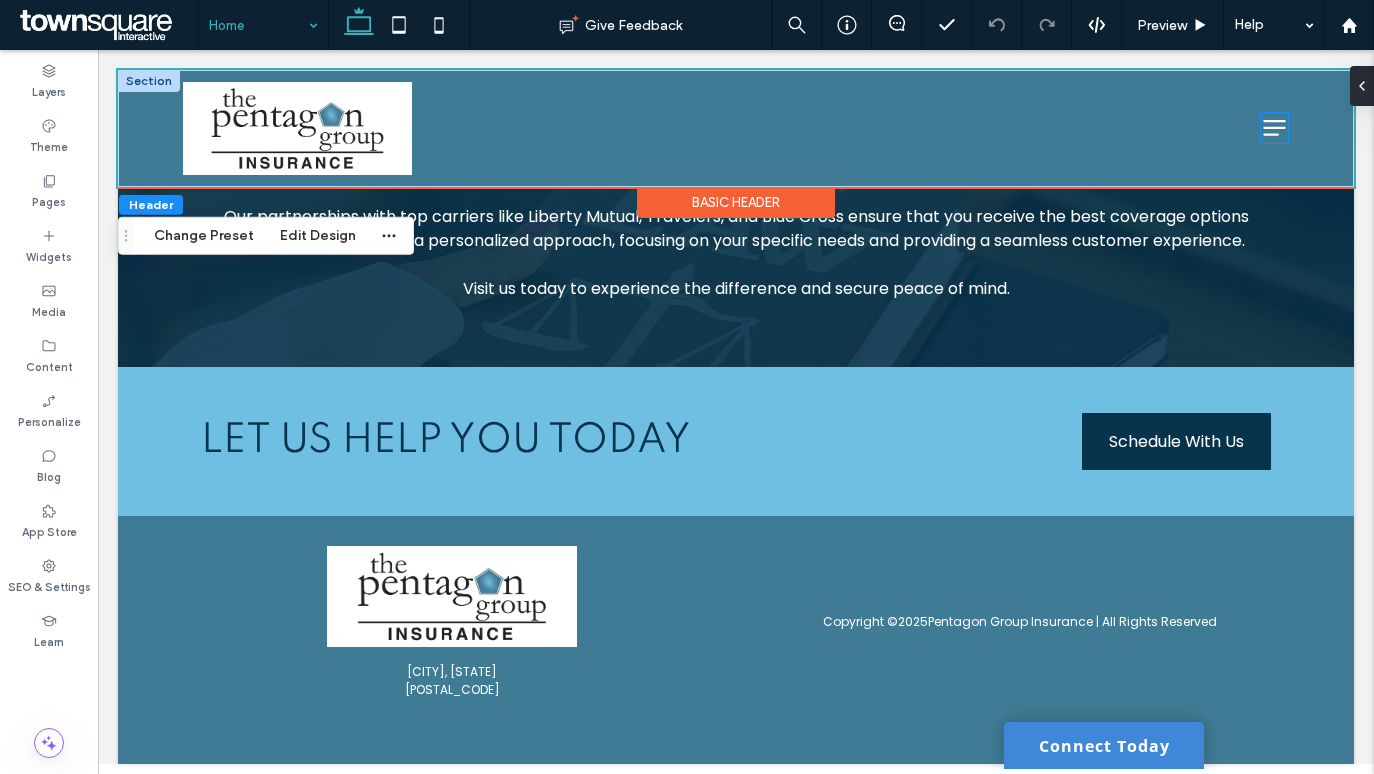 click 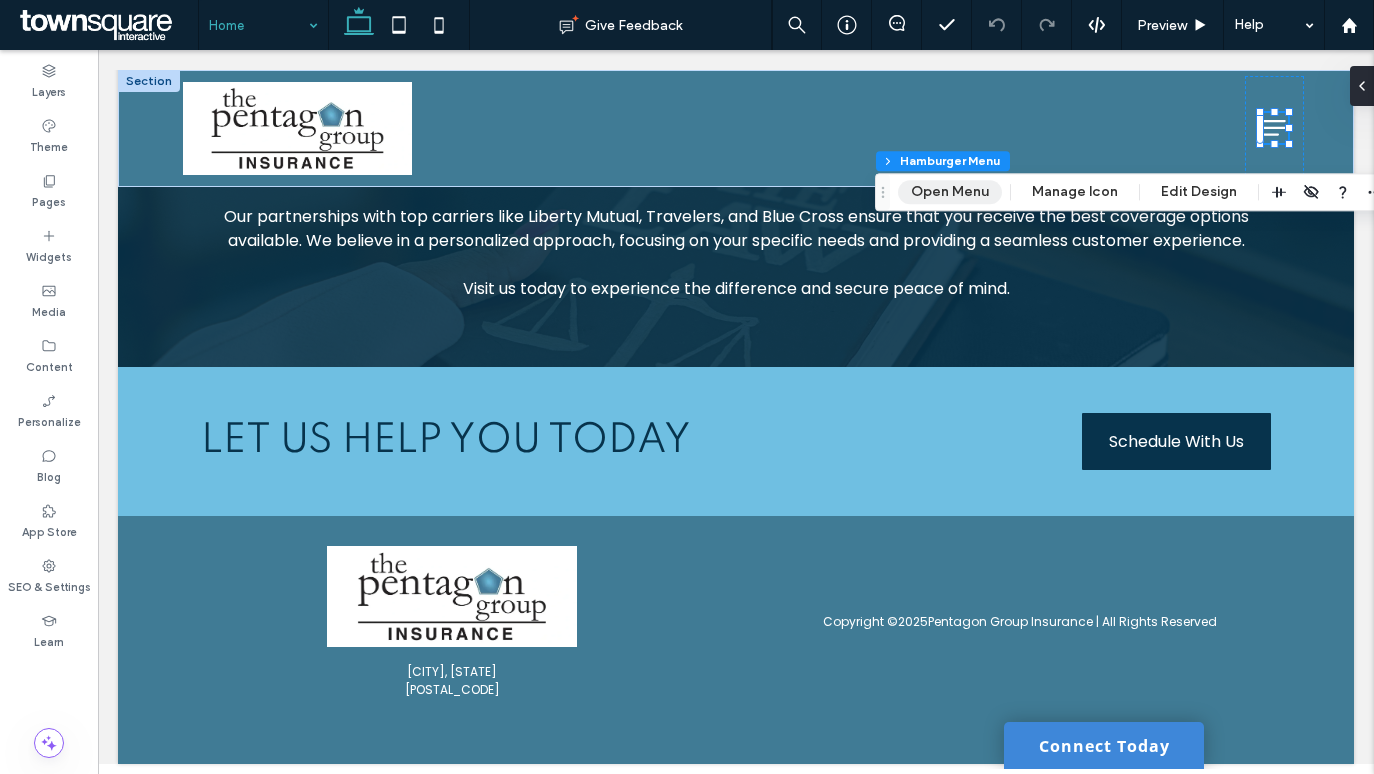 click on "Open Menu" at bounding box center [950, 192] 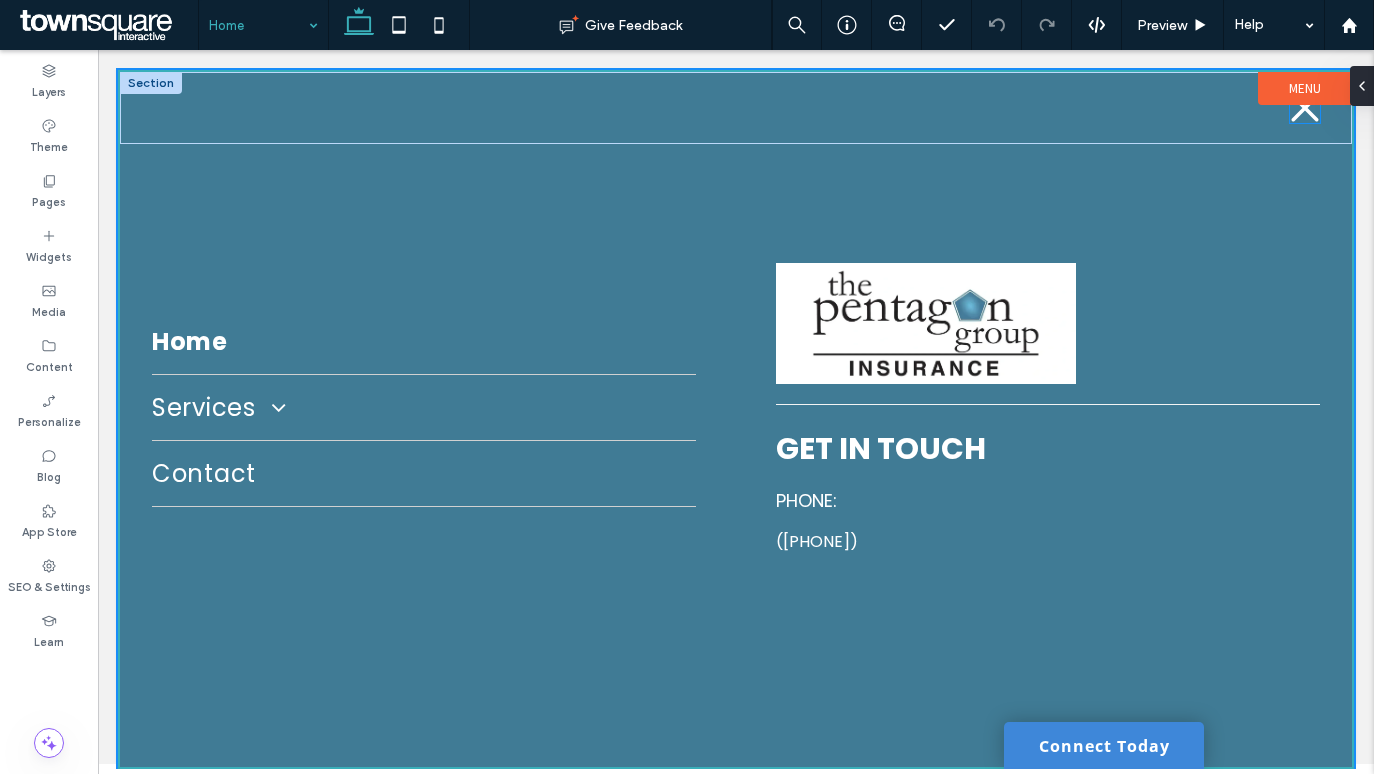 click 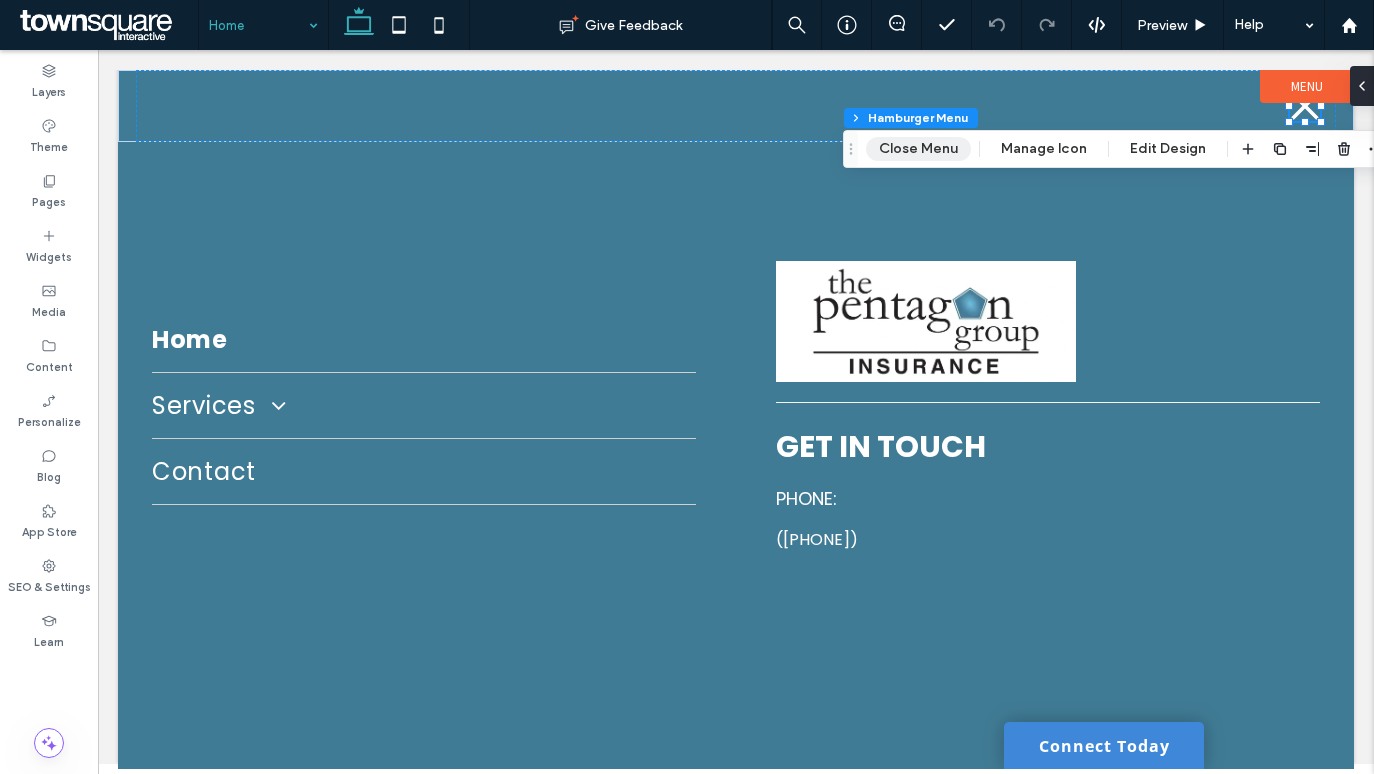 drag, startPoint x: 938, startPoint y: 152, endPoint x: 841, endPoint y: 102, distance: 109.128365 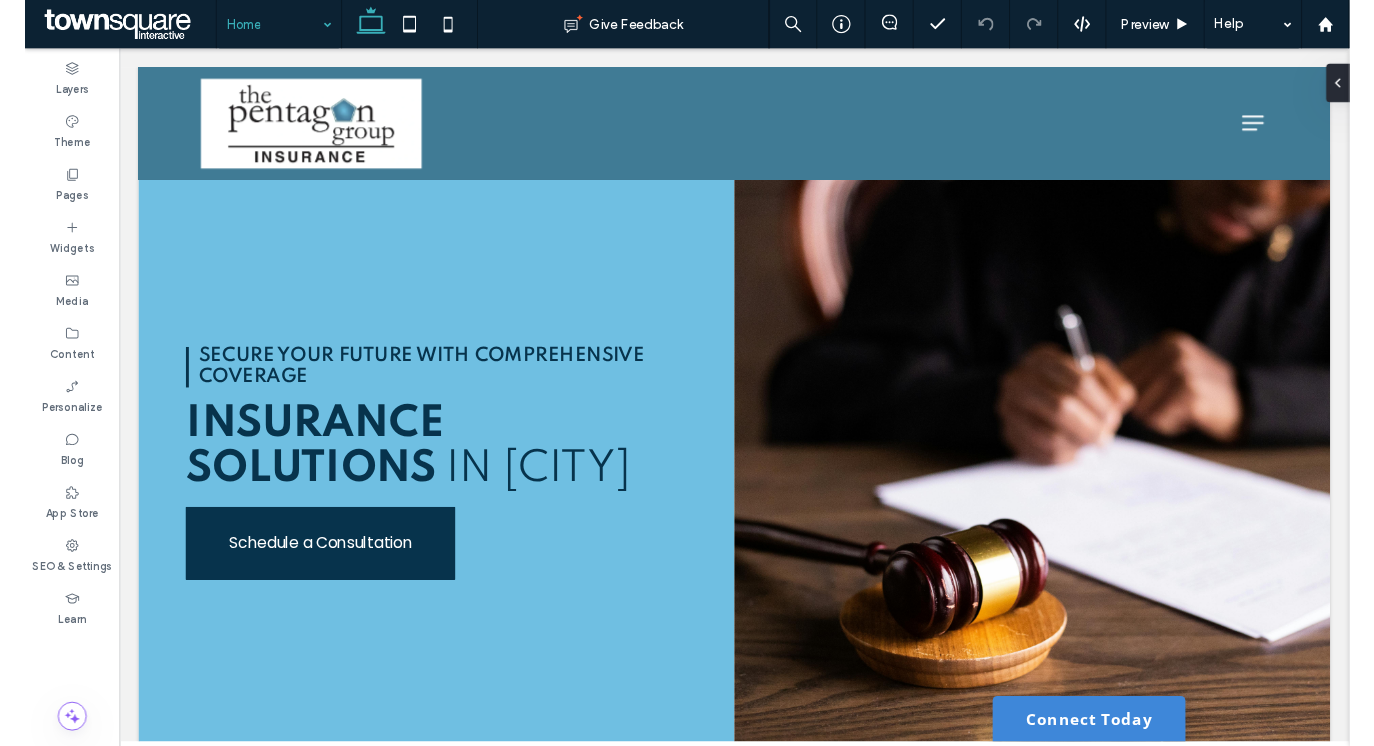 scroll, scrollTop: 0, scrollLeft: 0, axis: both 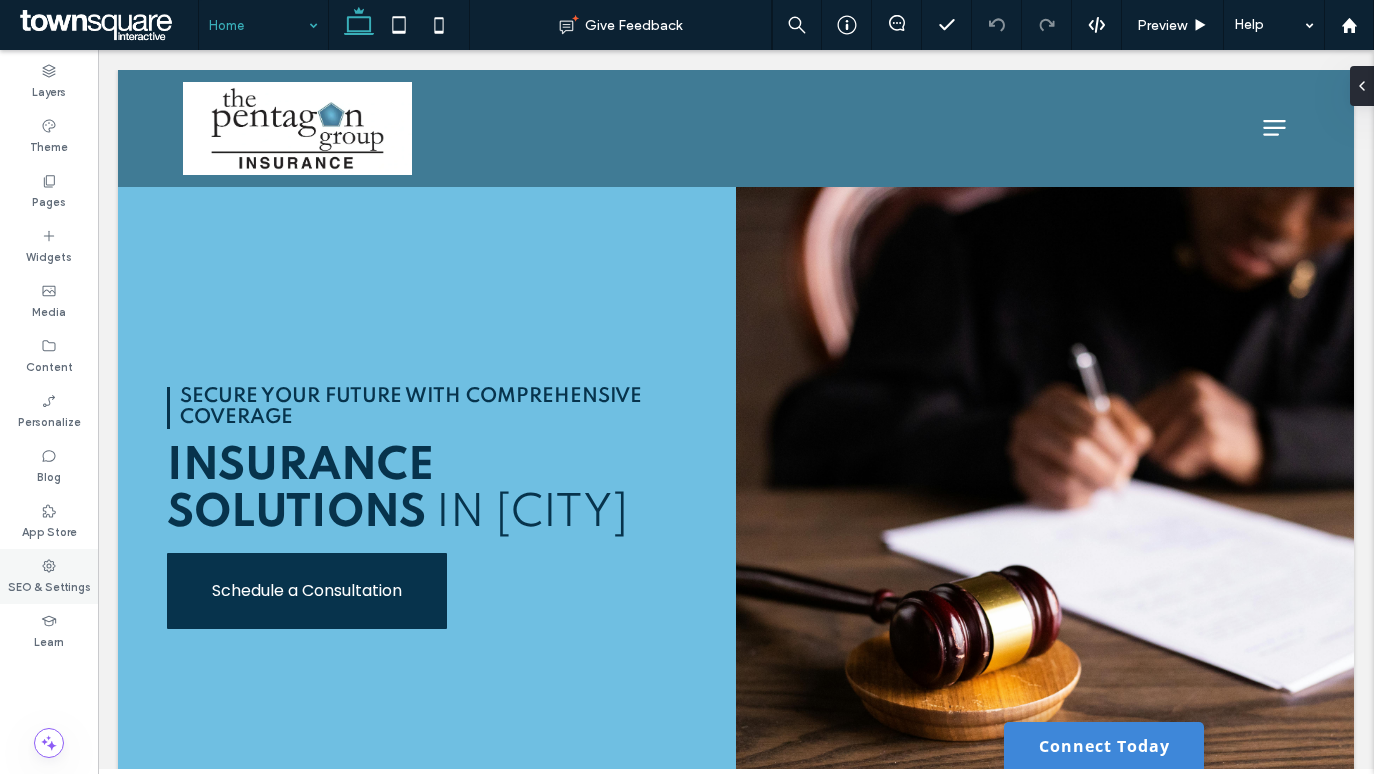 click on "SEO & Settings" at bounding box center (49, 576) 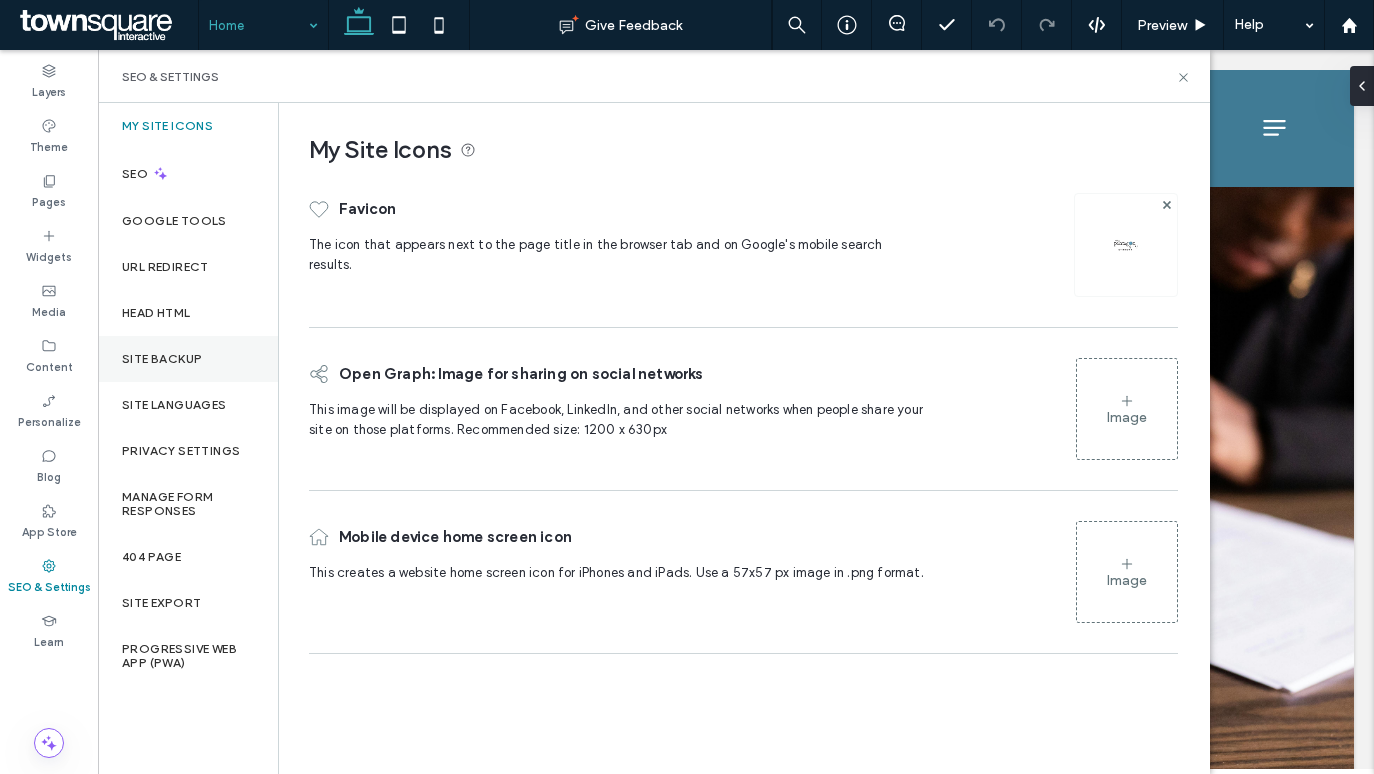 click on "Site Backup" at bounding box center (162, 359) 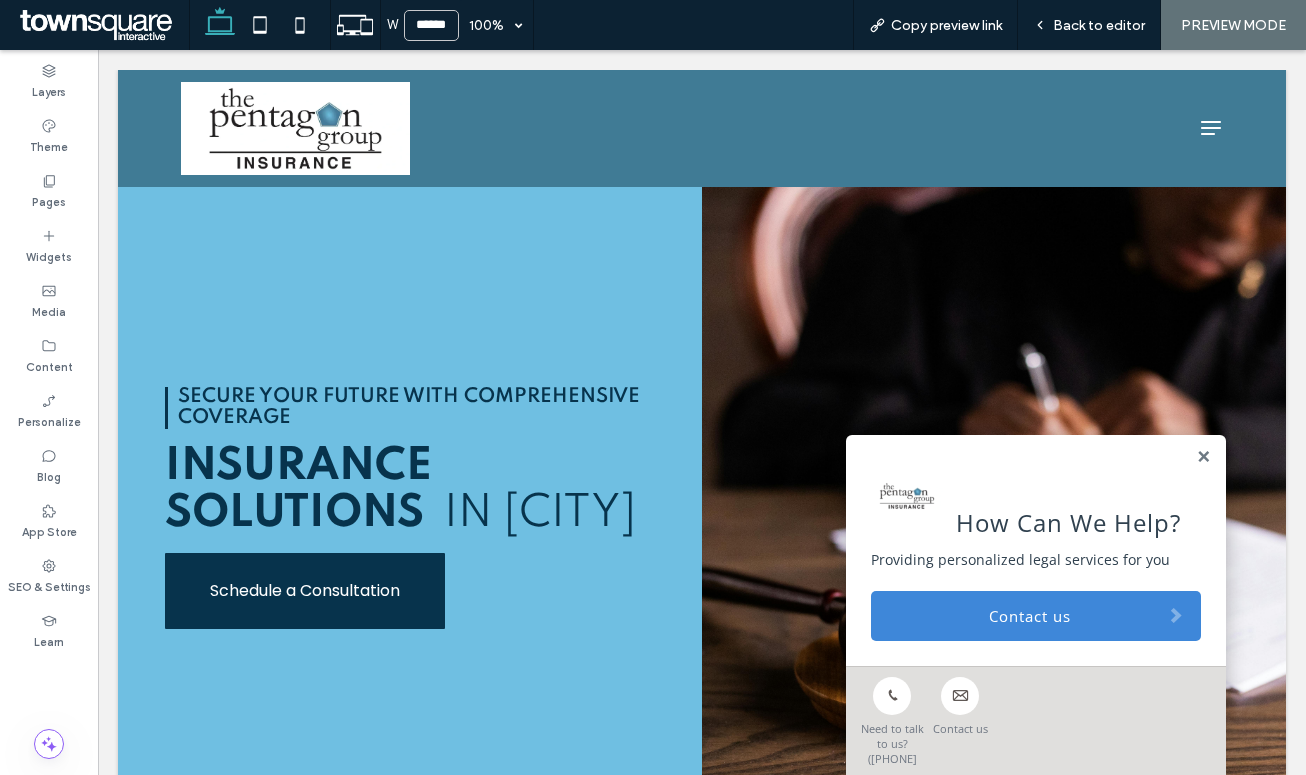 scroll, scrollTop: 0, scrollLeft: 0, axis: both 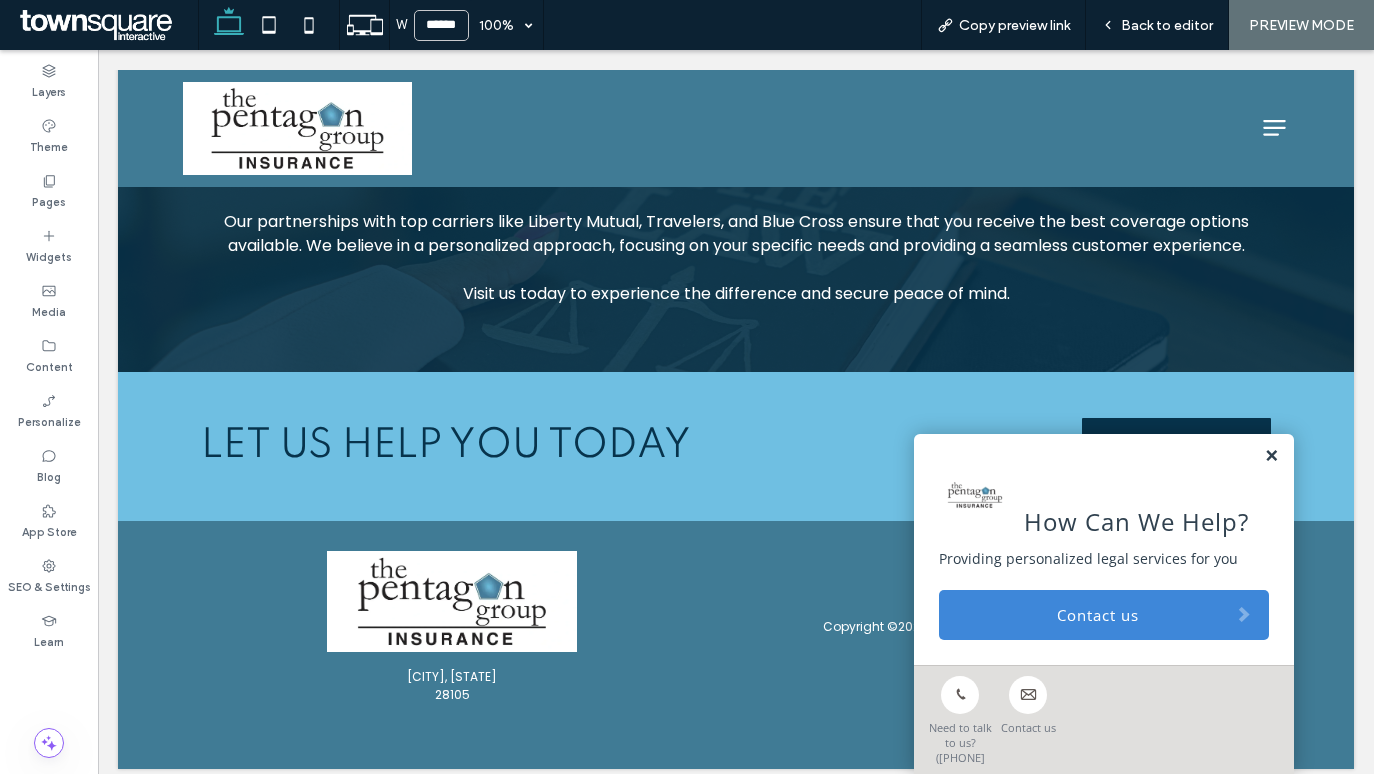 click at bounding box center [1271, 456] 